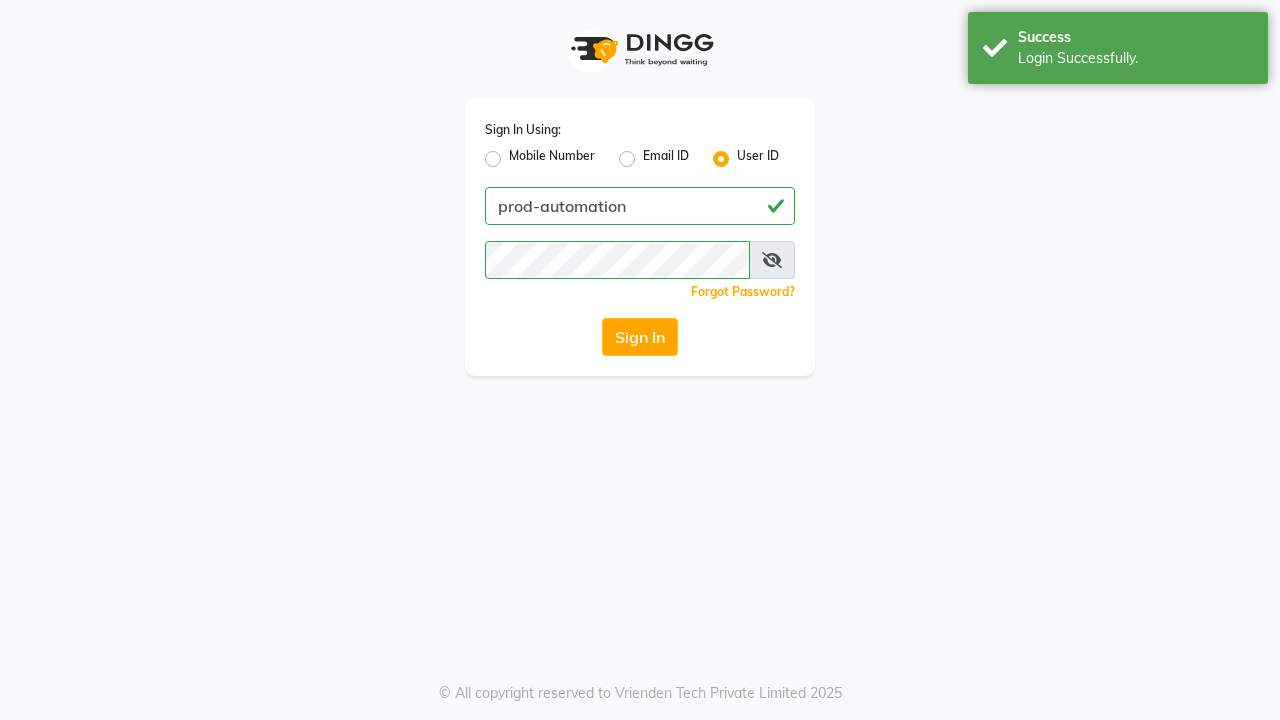 scroll, scrollTop: 0, scrollLeft: 0, axis: both 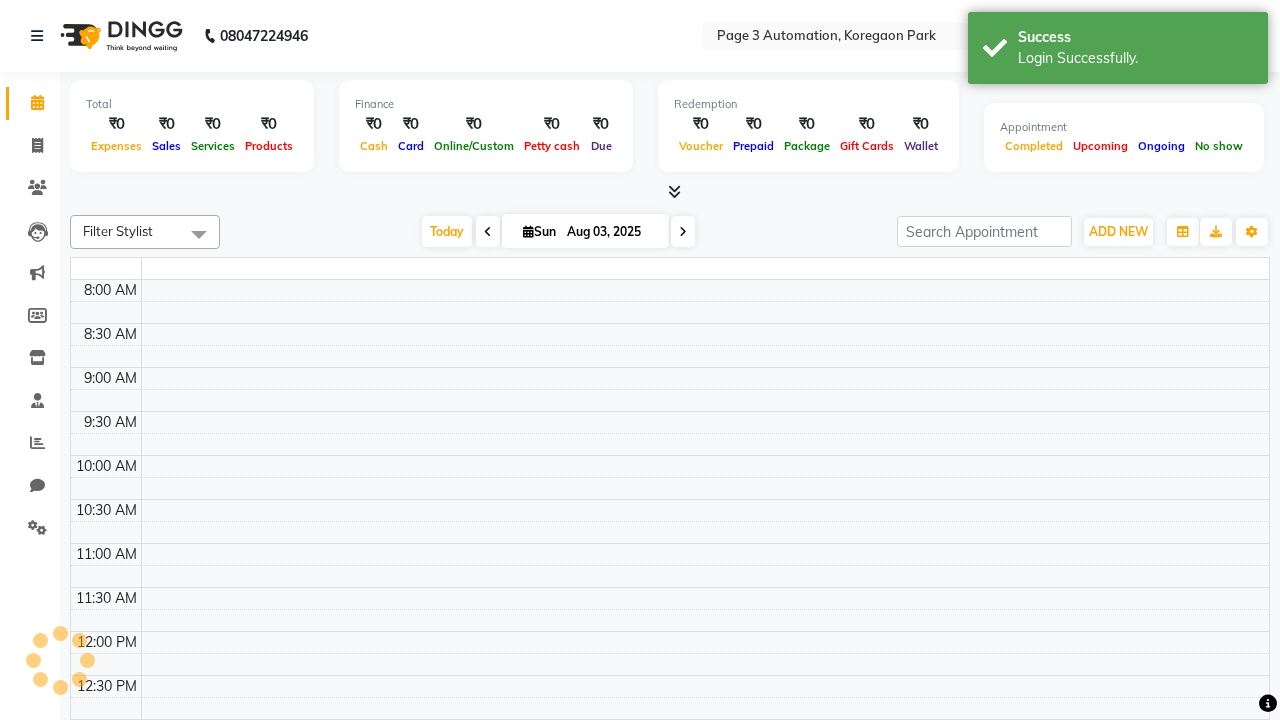select on "en" 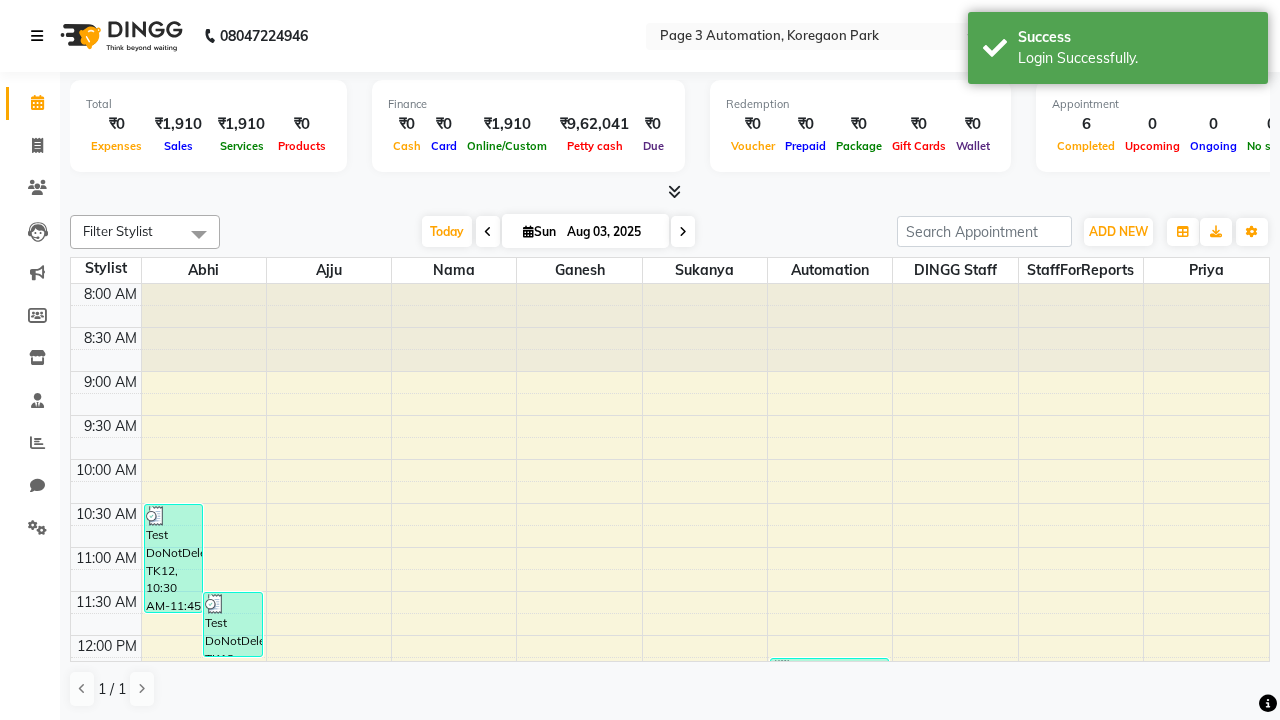 click at bounding box center [37, 36] 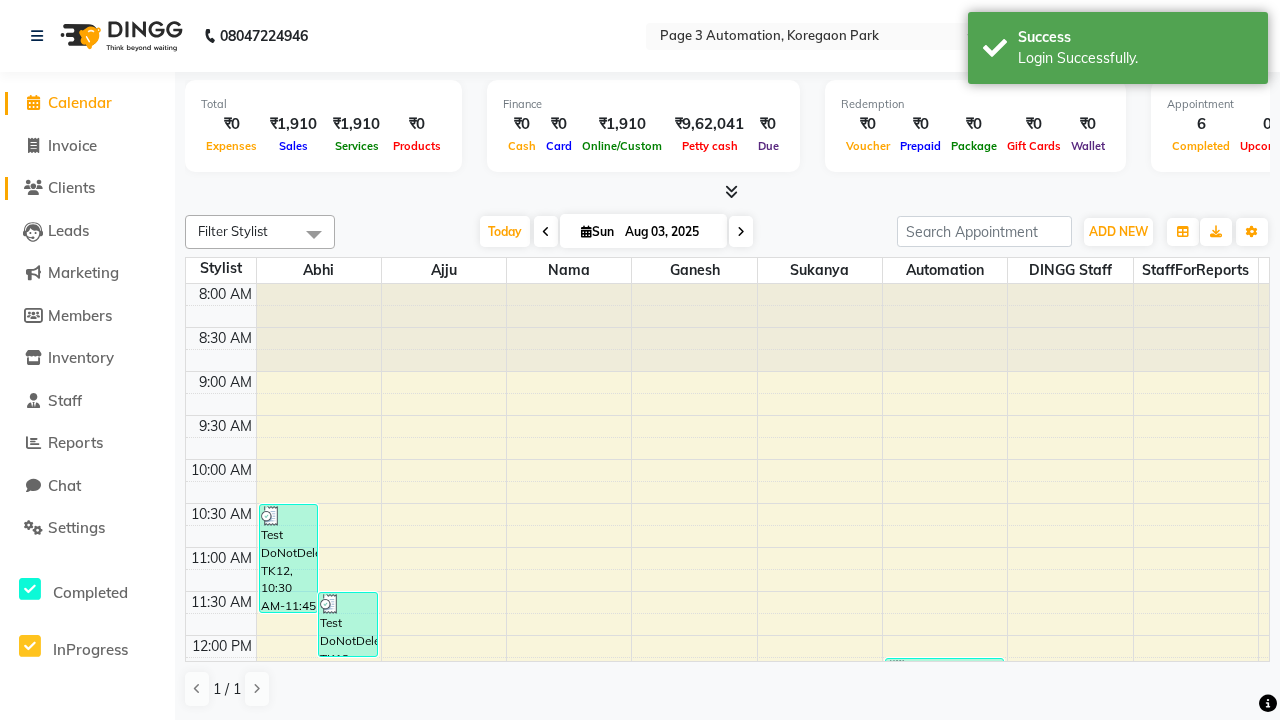 click on "Clients" 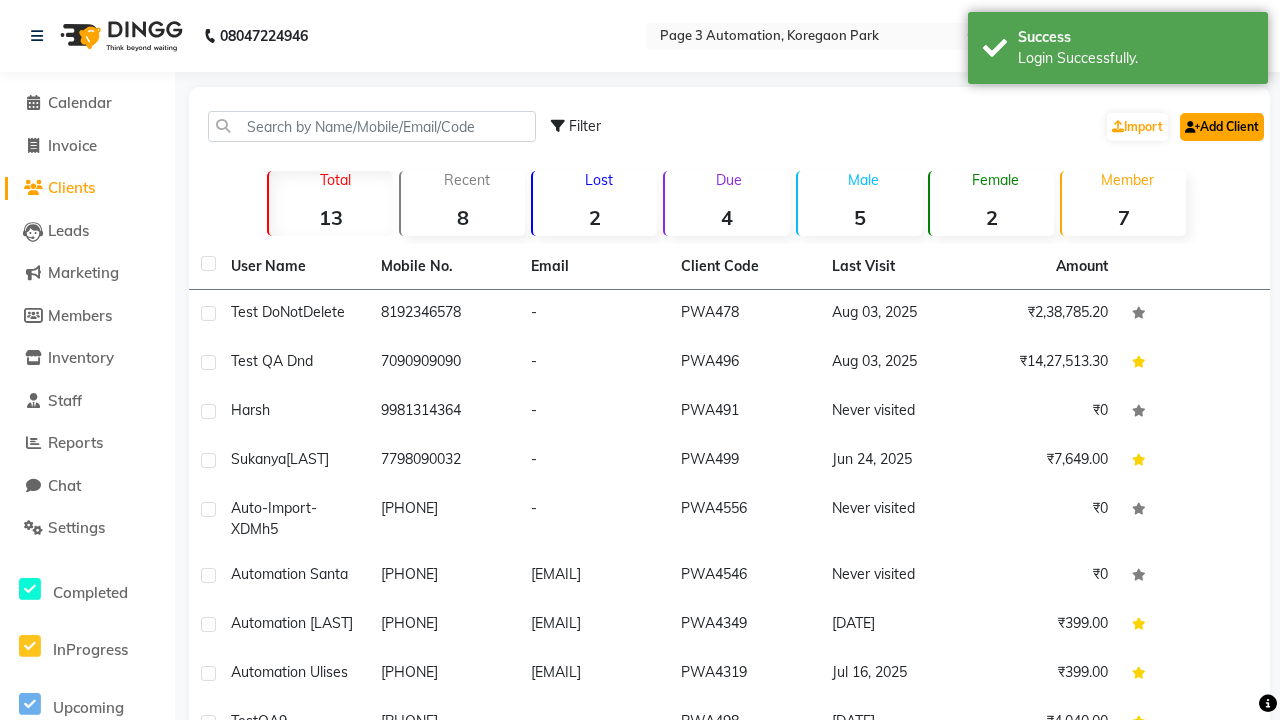 click on "Add Client" 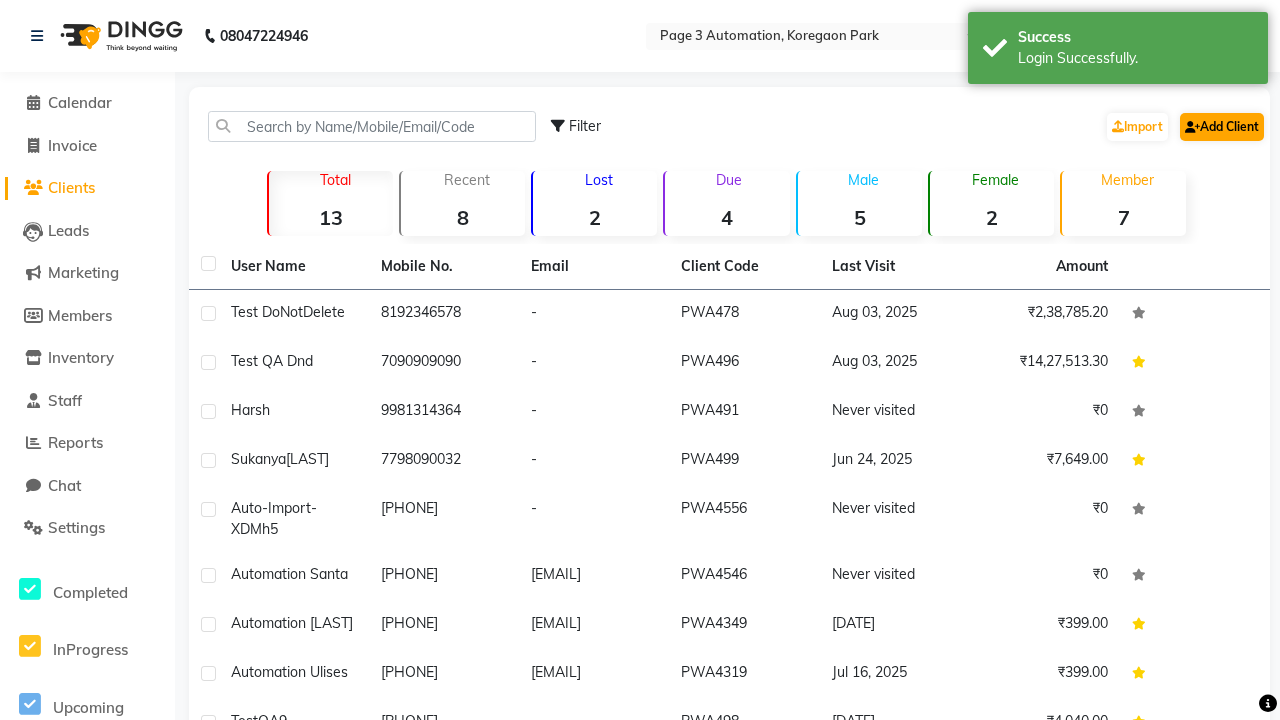 select on "22" 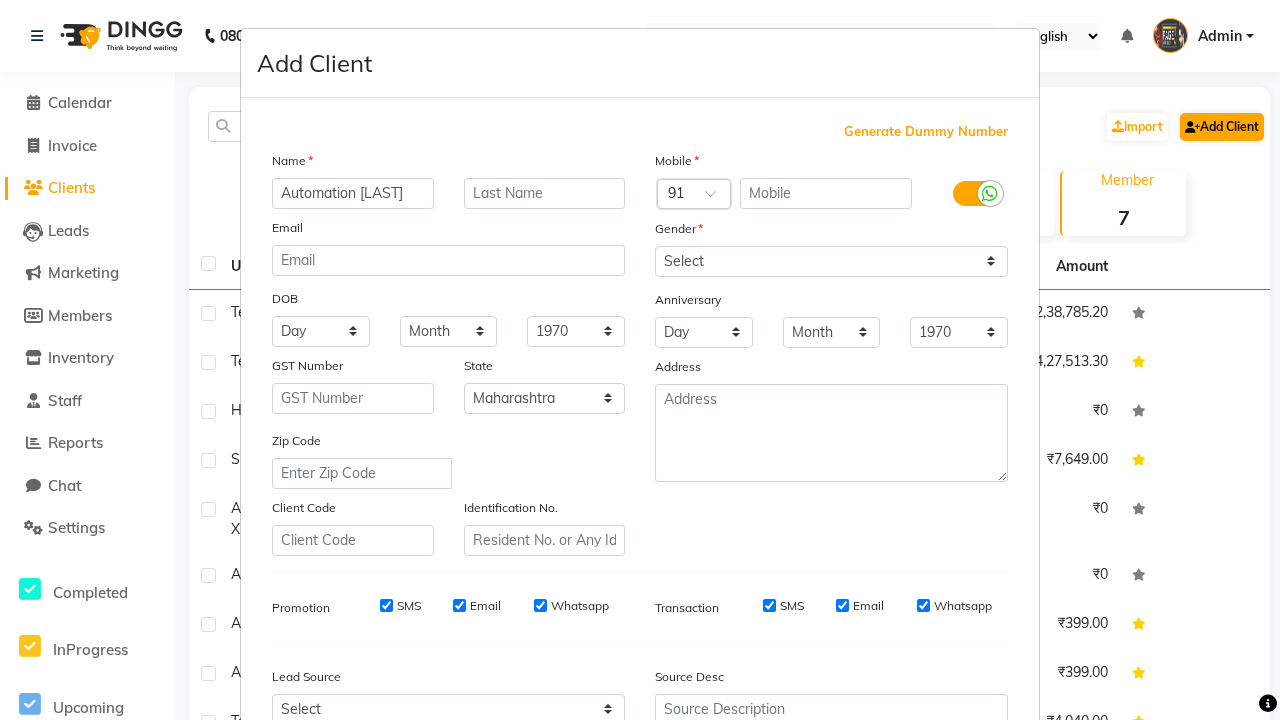 type on "Automation [LAST]" 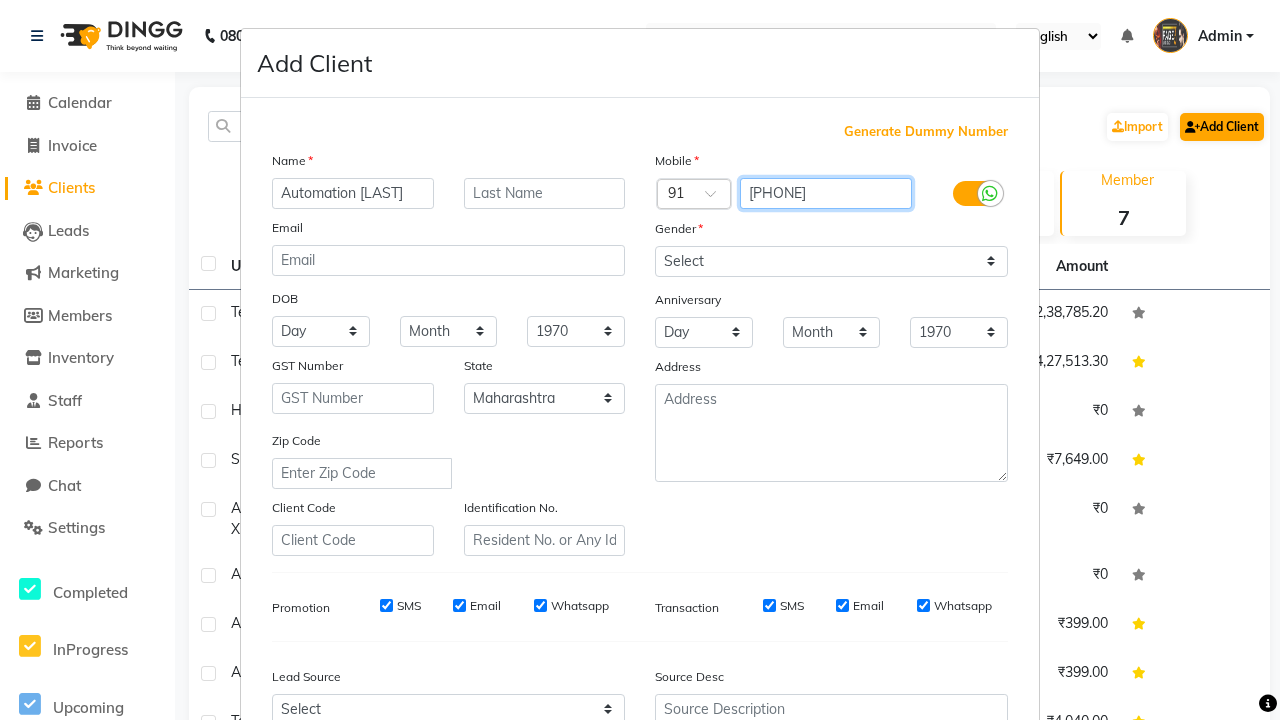 type on "[PHONE]" 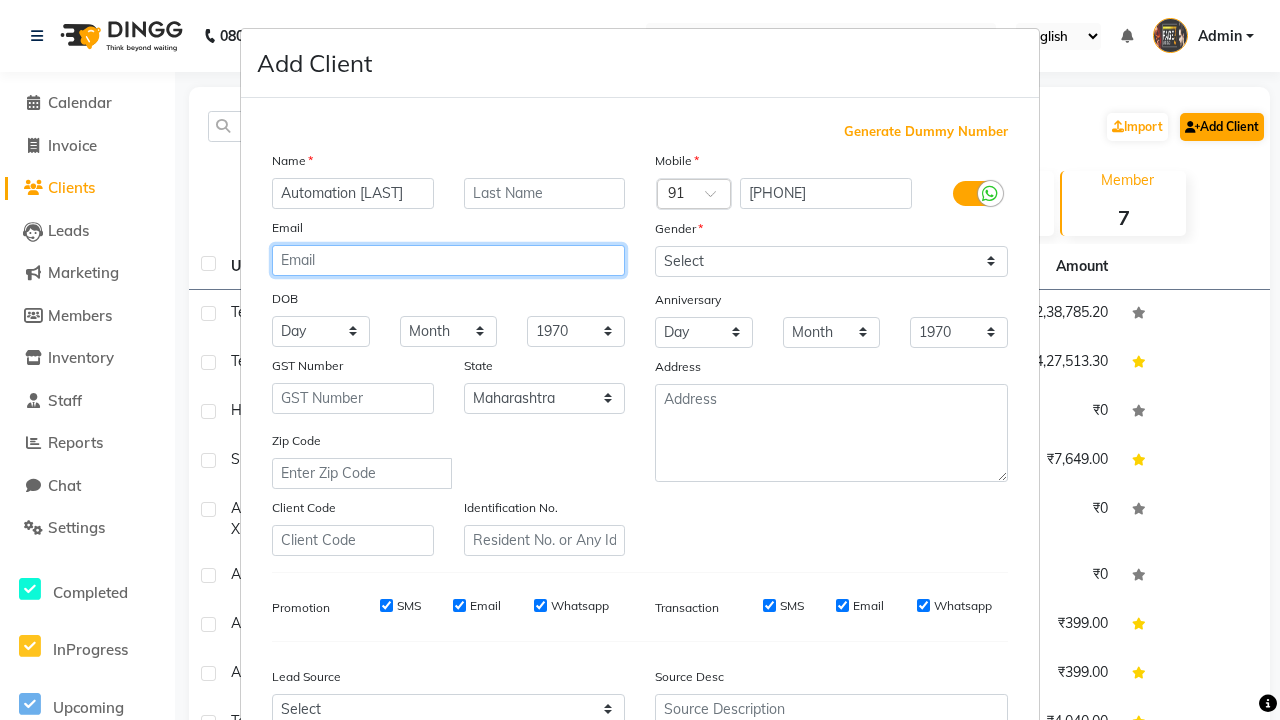 type on "[EMAIL]" 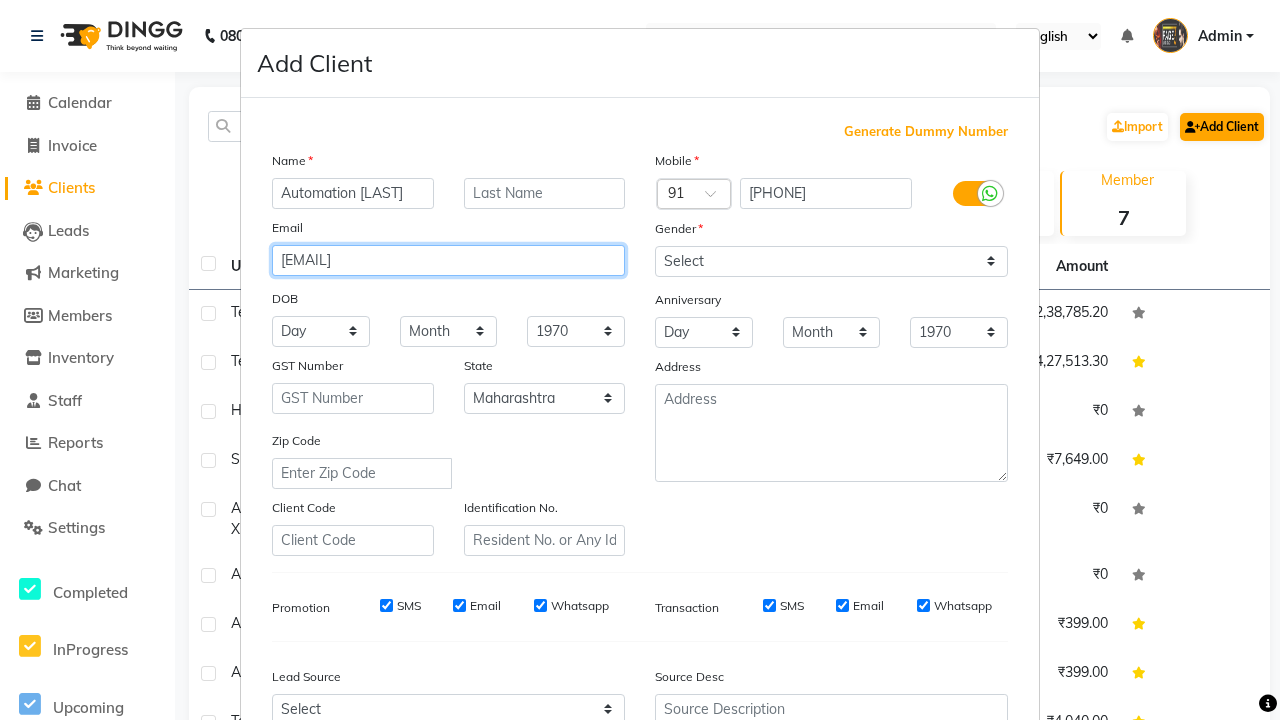 select on "male" 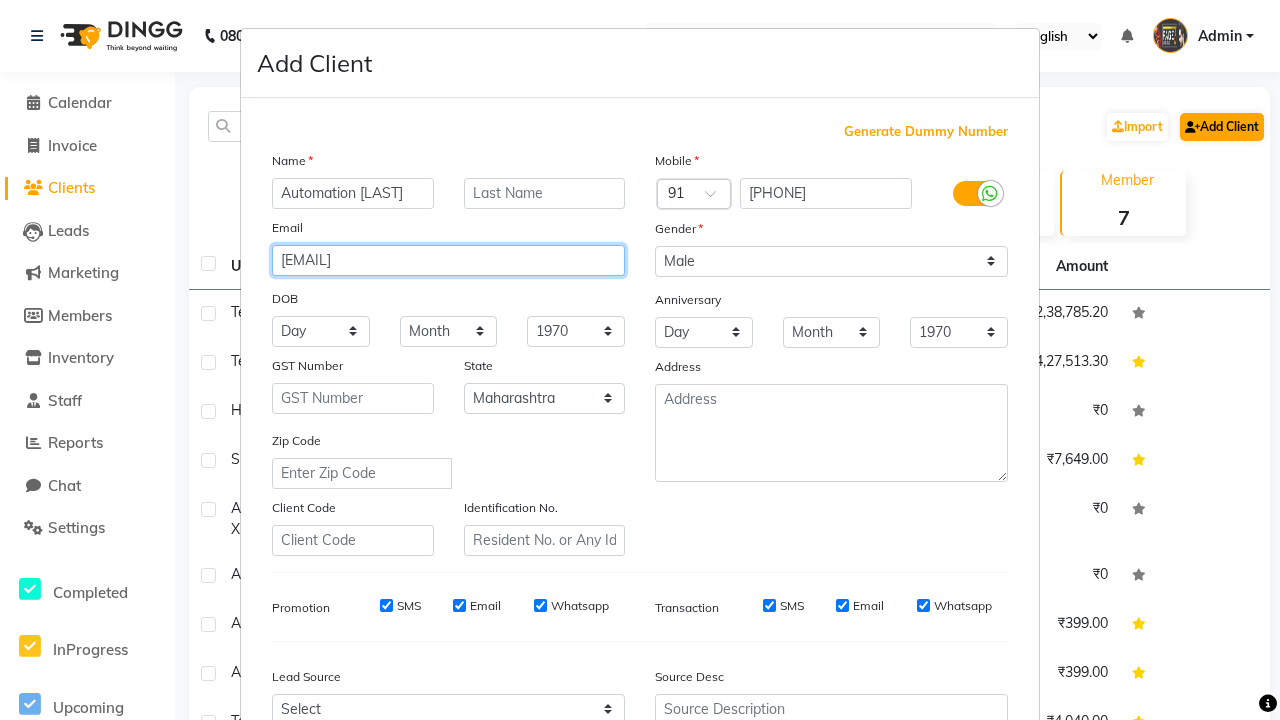 type on "[EMAIL]" 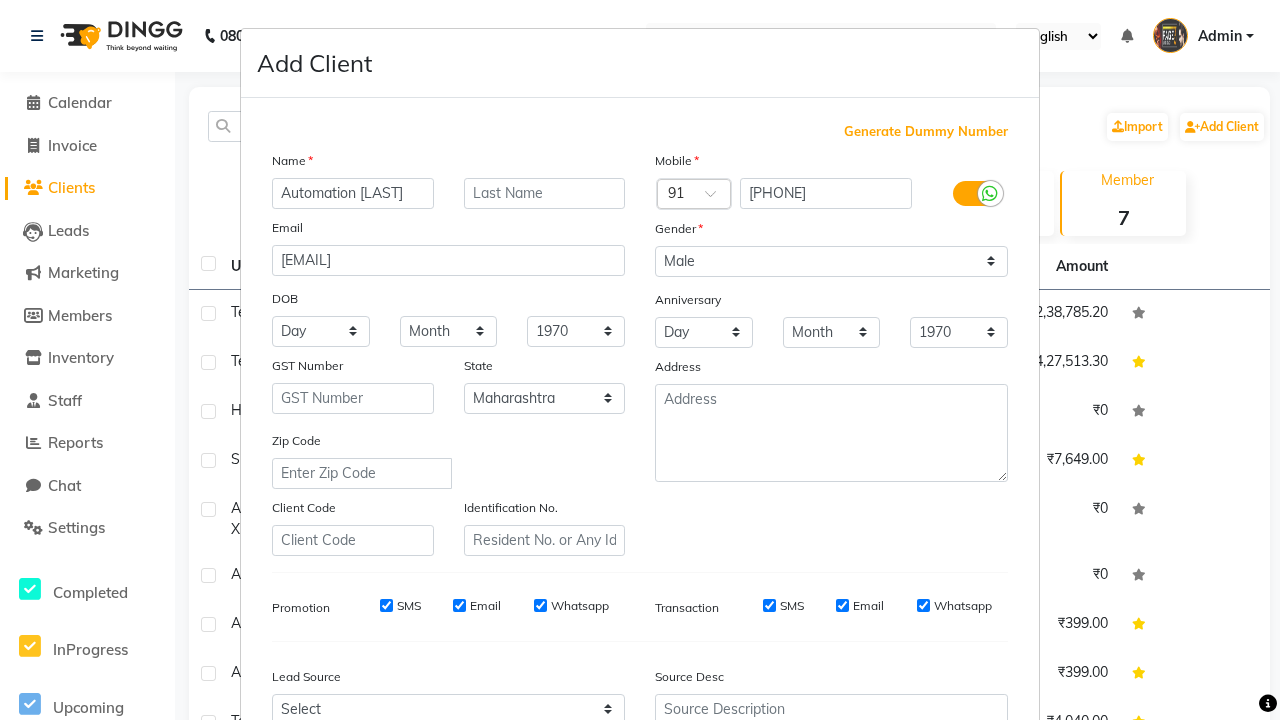 click on "Add" at bounding box center (906, 855) 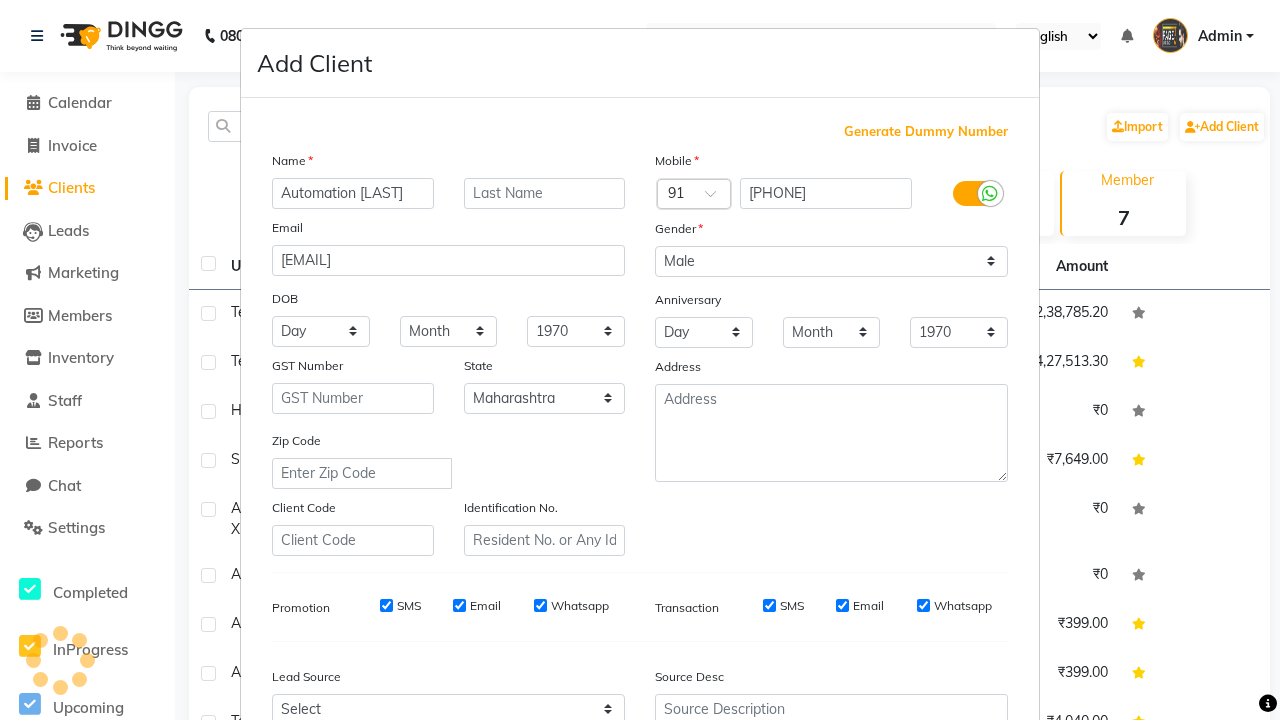 scroll, scrollTop: 203, scrollLeft: 0, axis: vertical 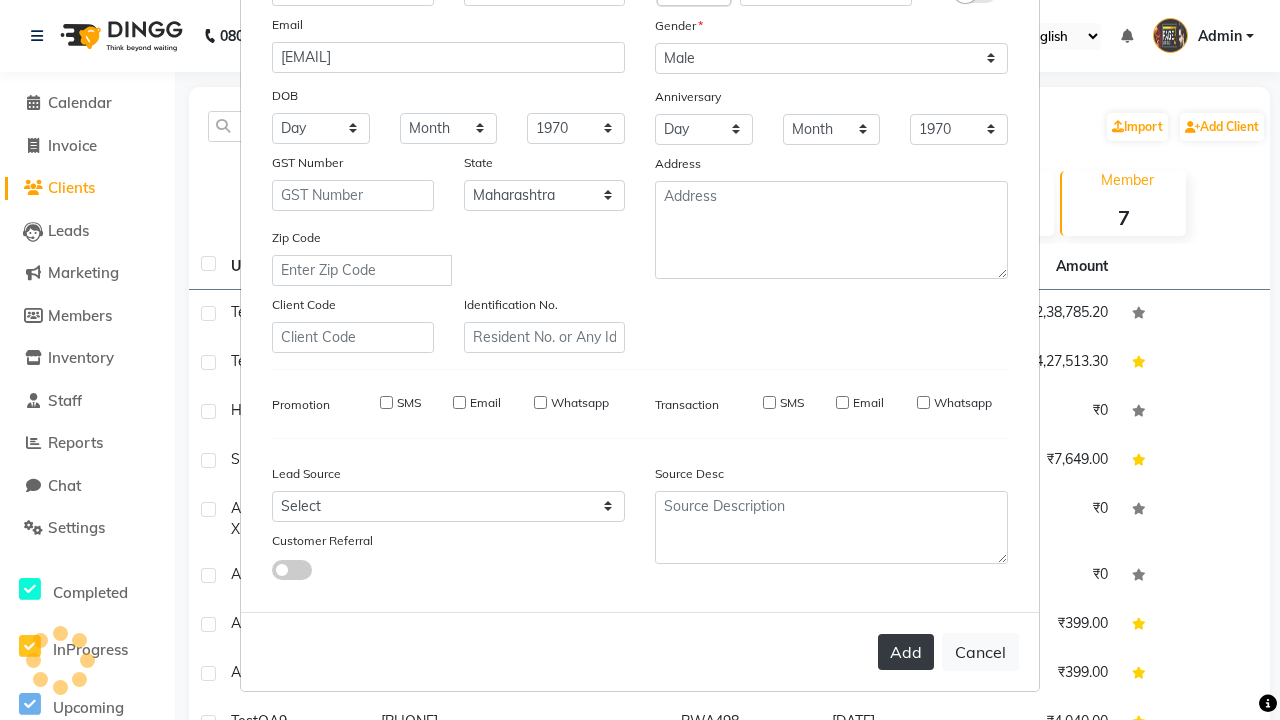 type 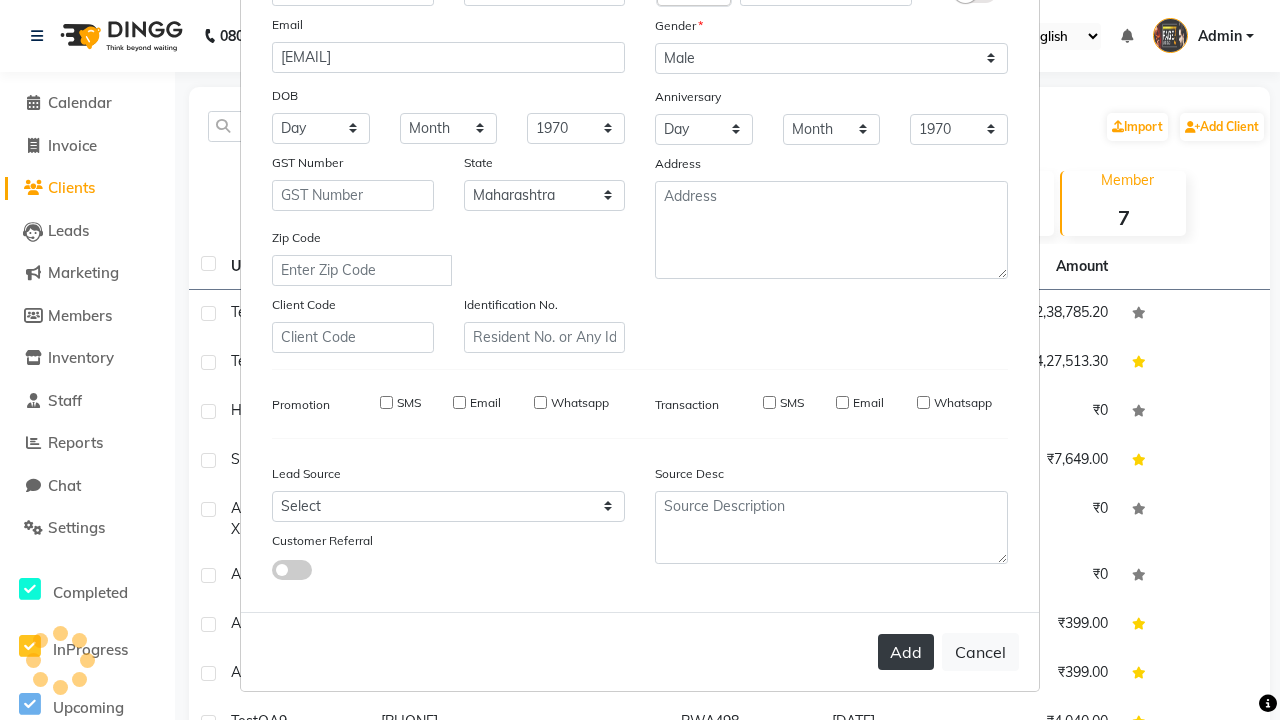 type 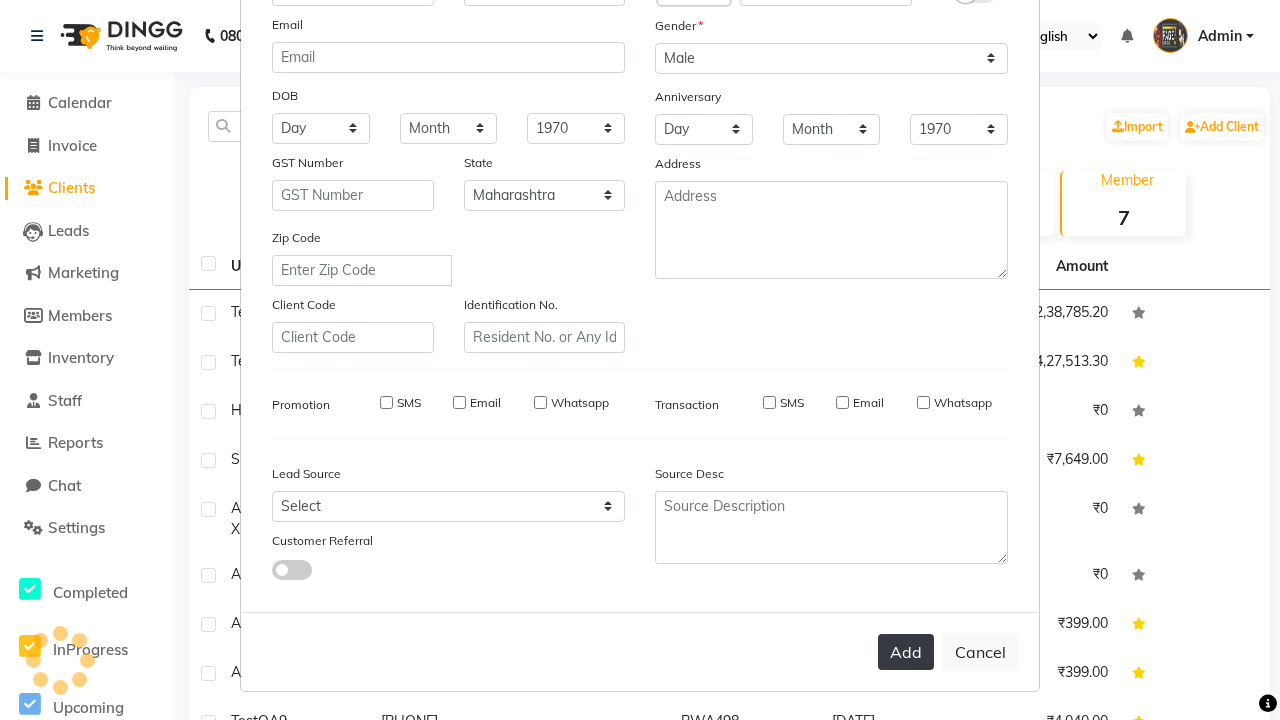 select 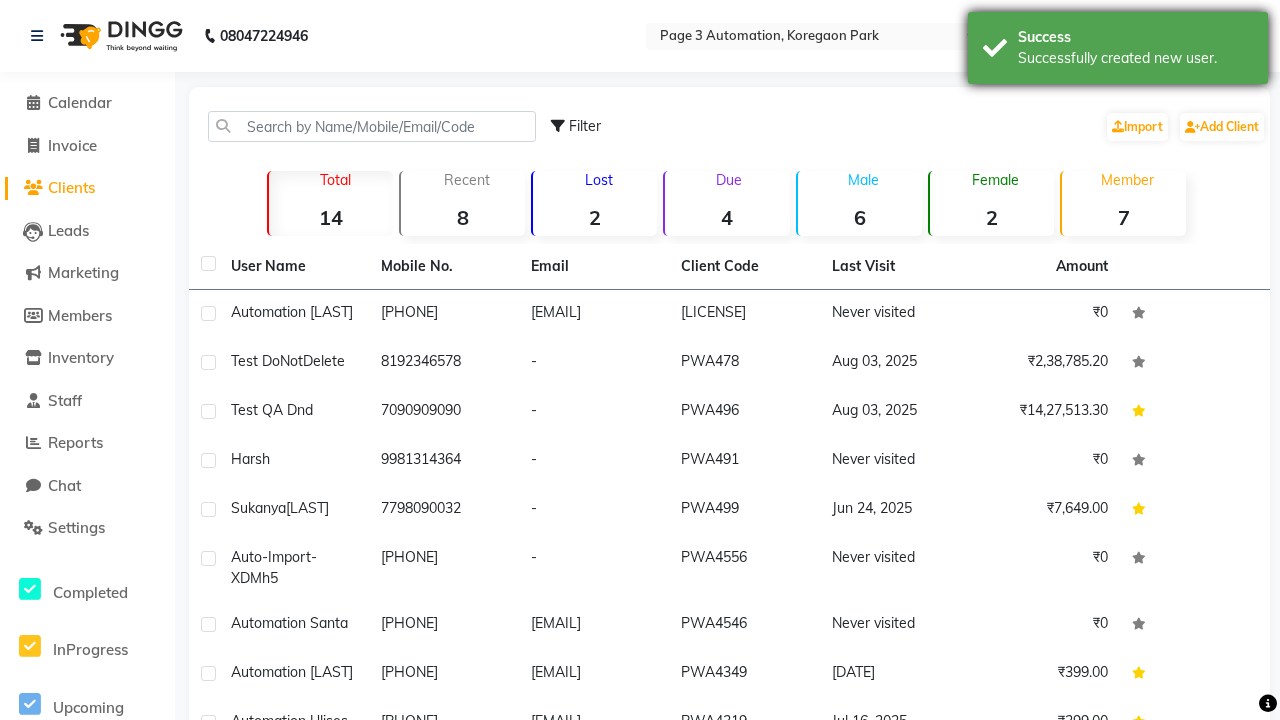click on "Successfully created new user." at bounding box center [1135, 58] 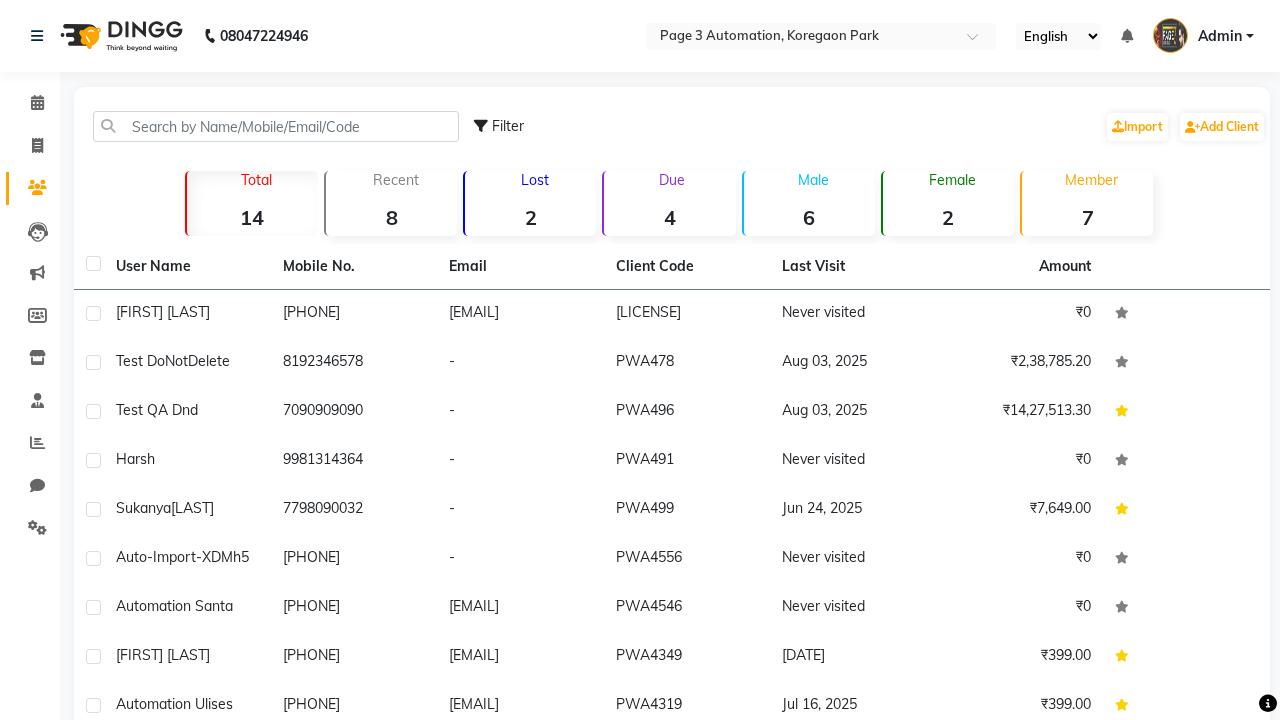scroll, scrollTop: 0, scrollLeft: 0, axis: both 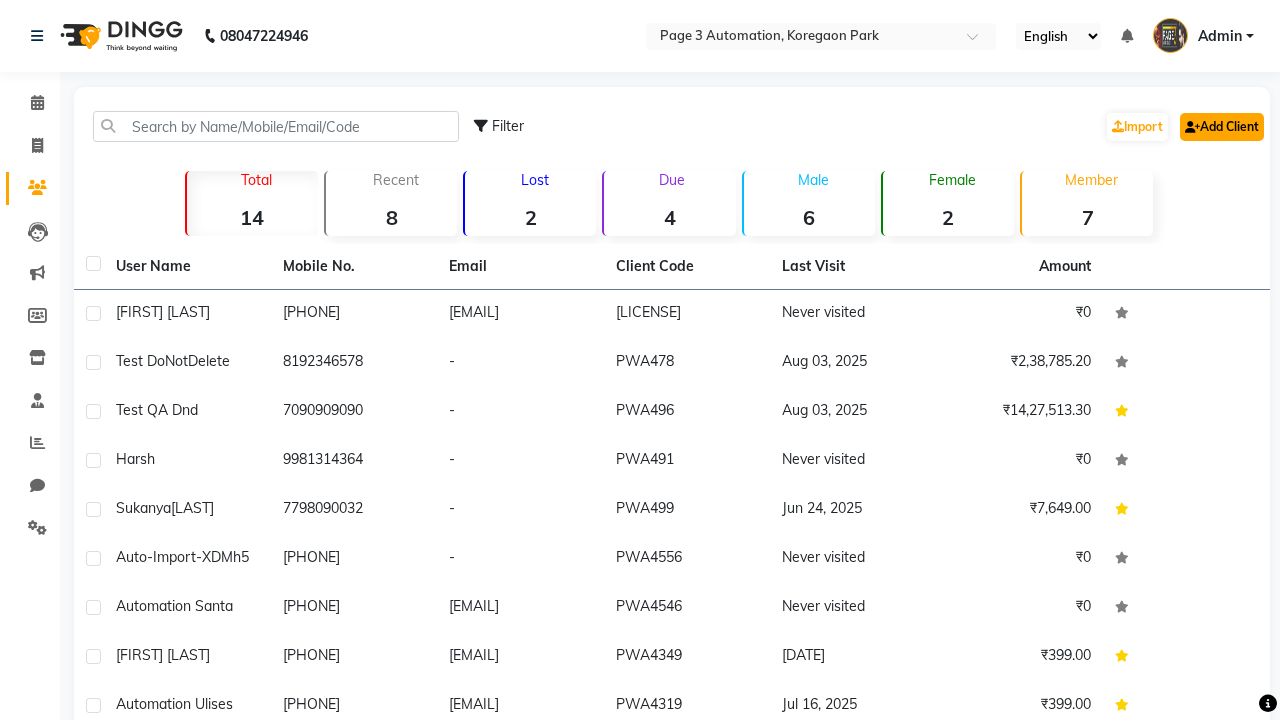 click on "Add Client" 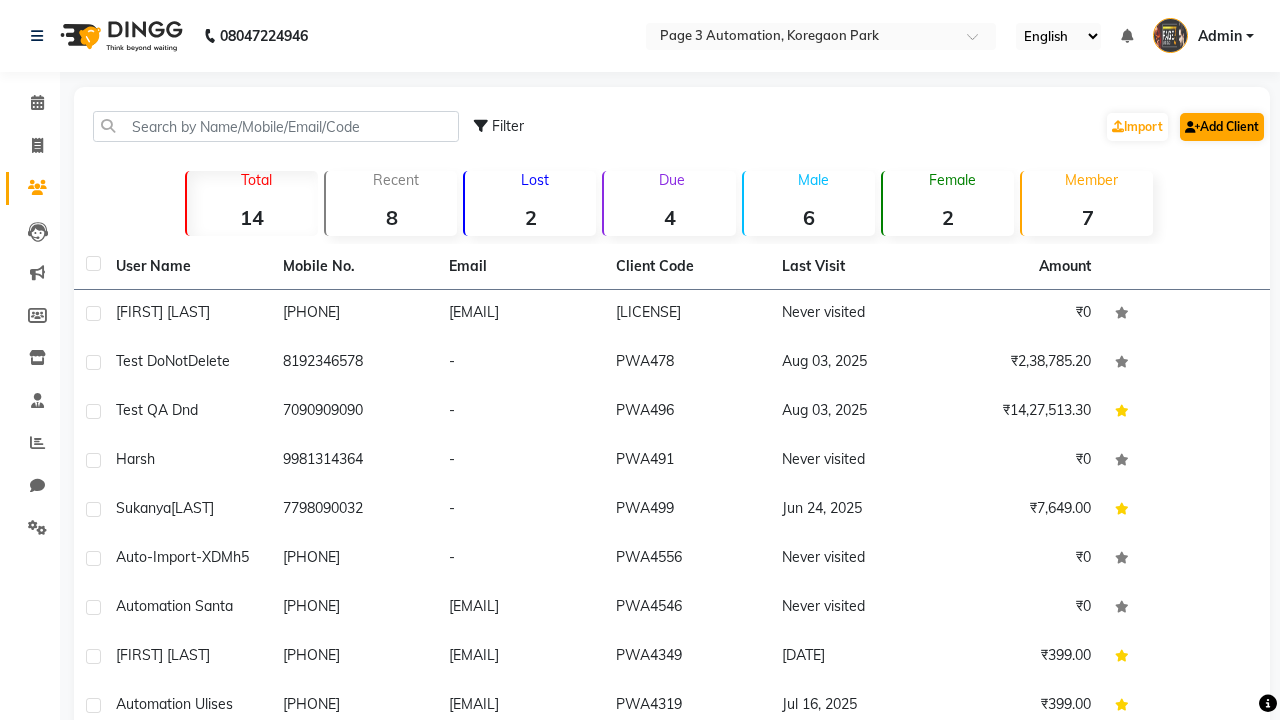 select on "22" 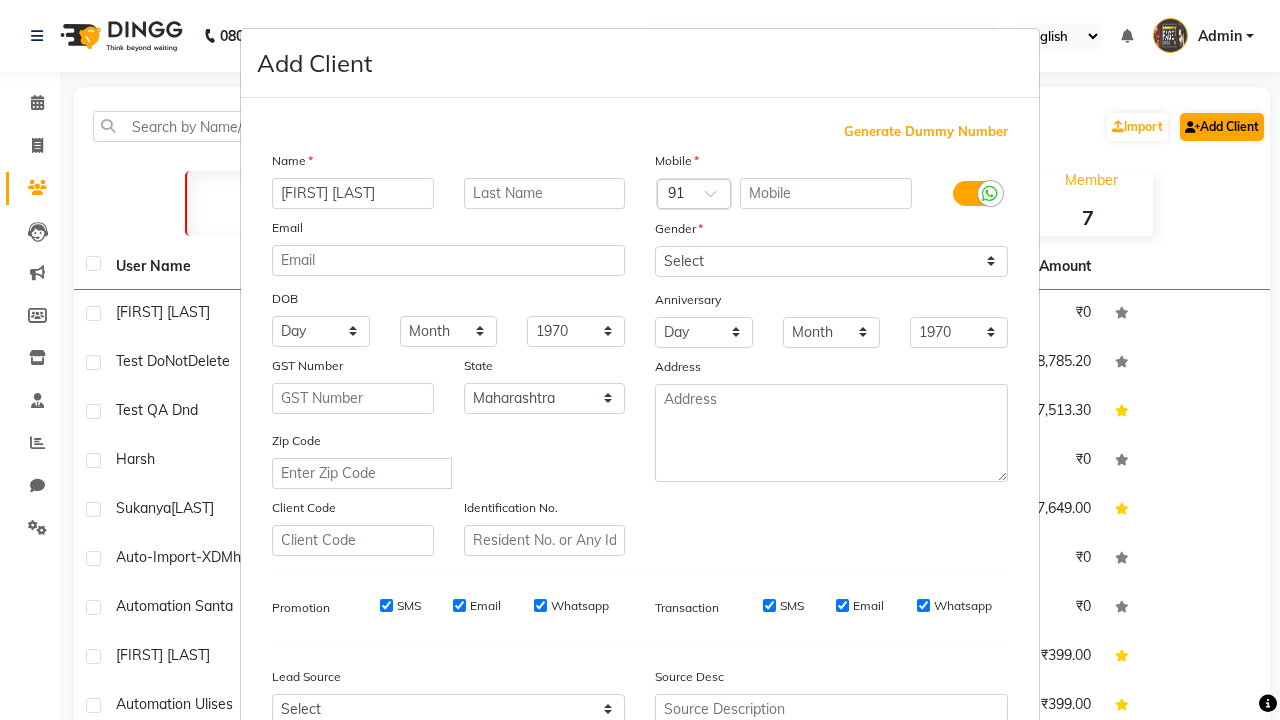 type on "[FIRST] [LAST]" 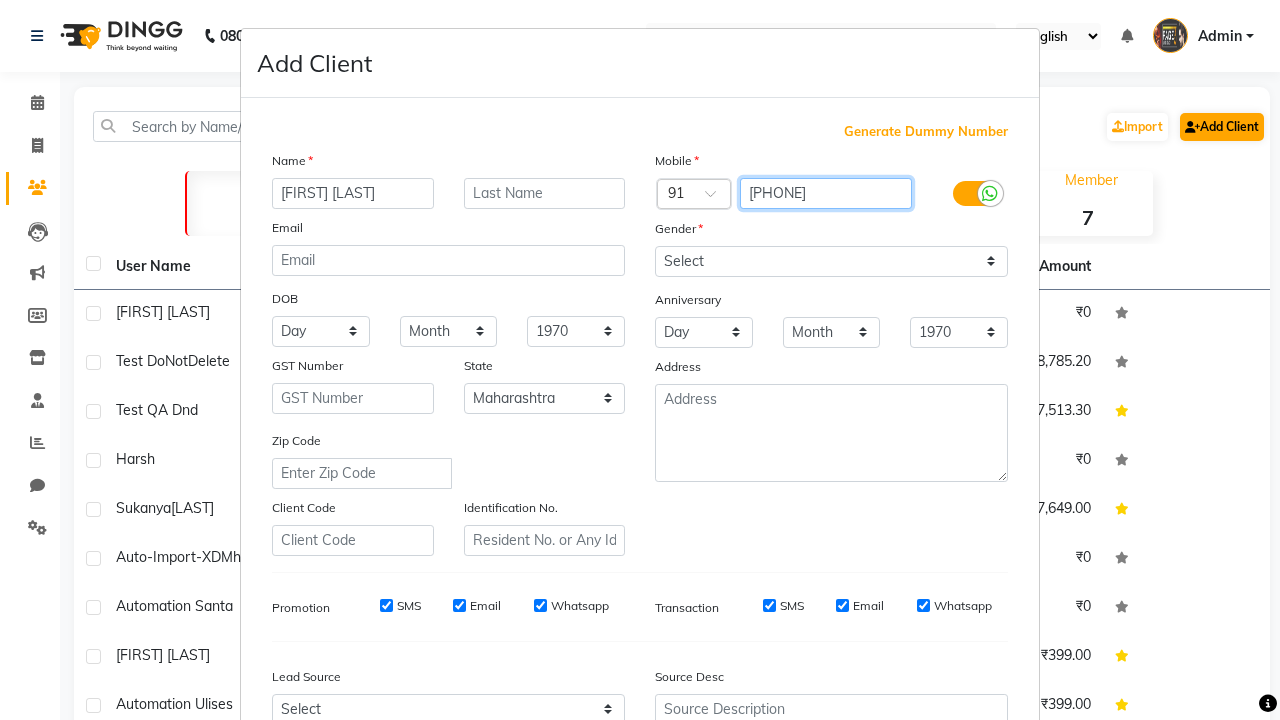 type on "[PHONE]" 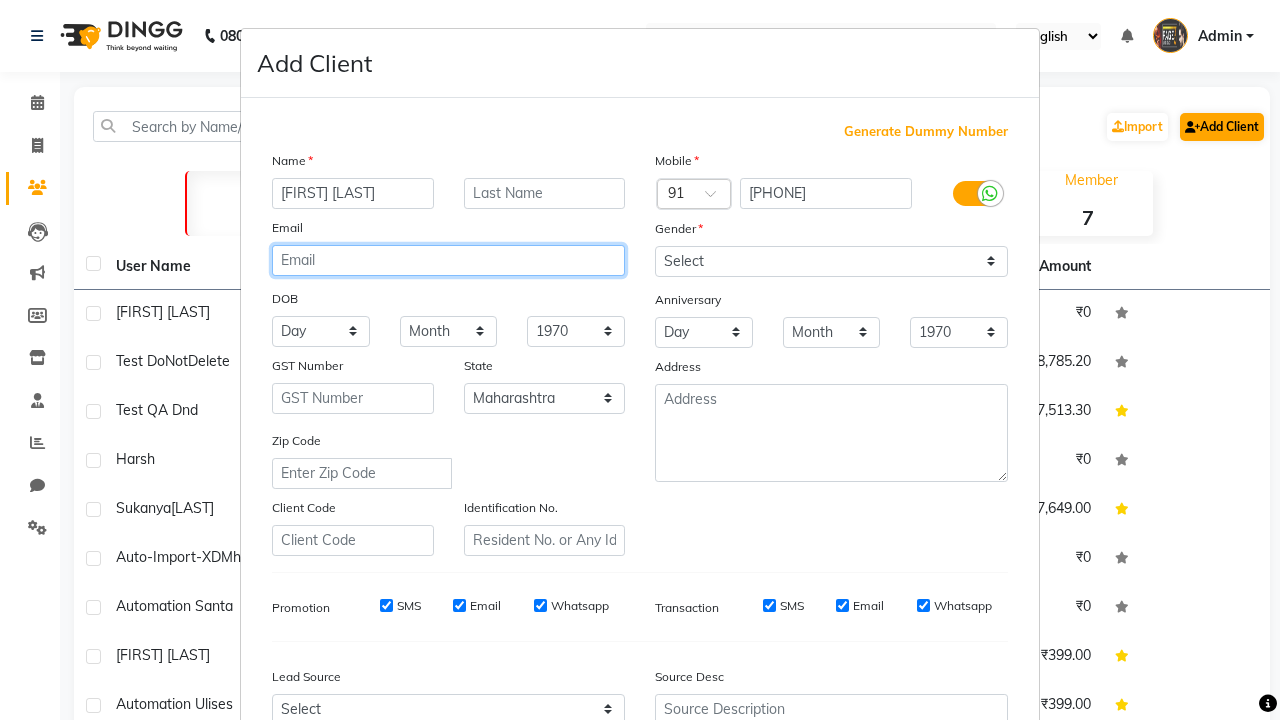 type on "[EMAIL]" 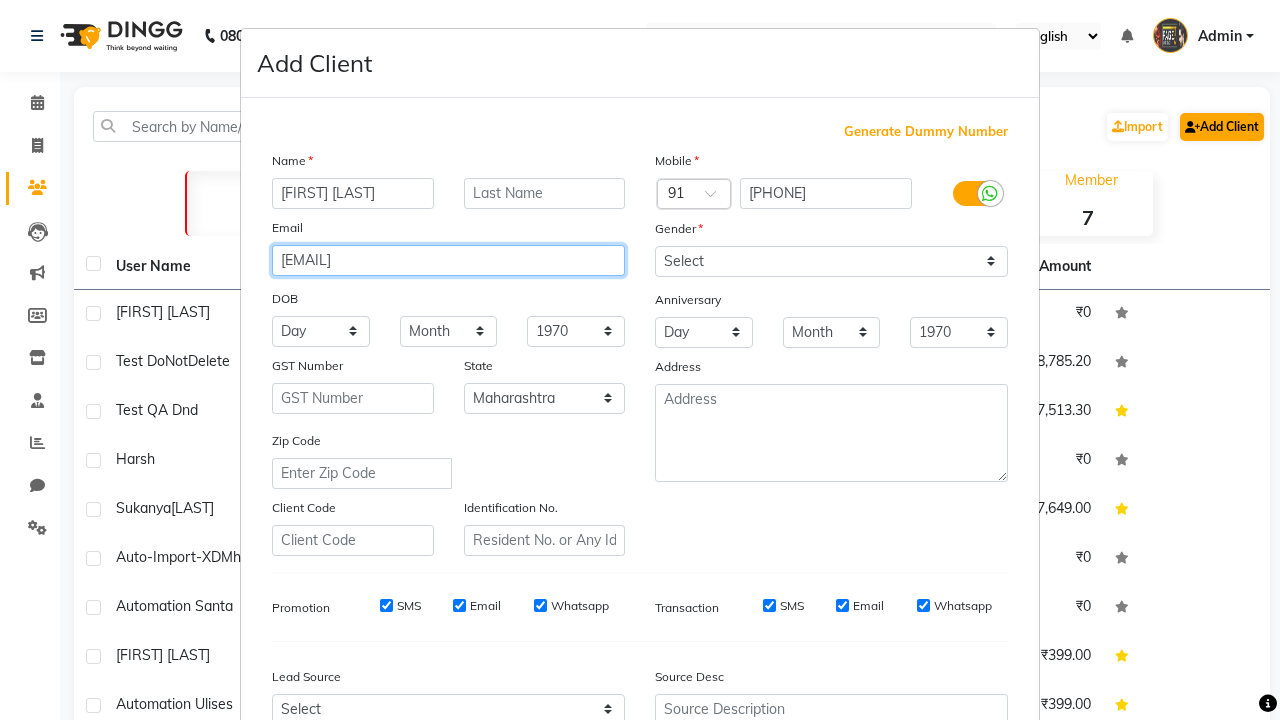 select on "male" 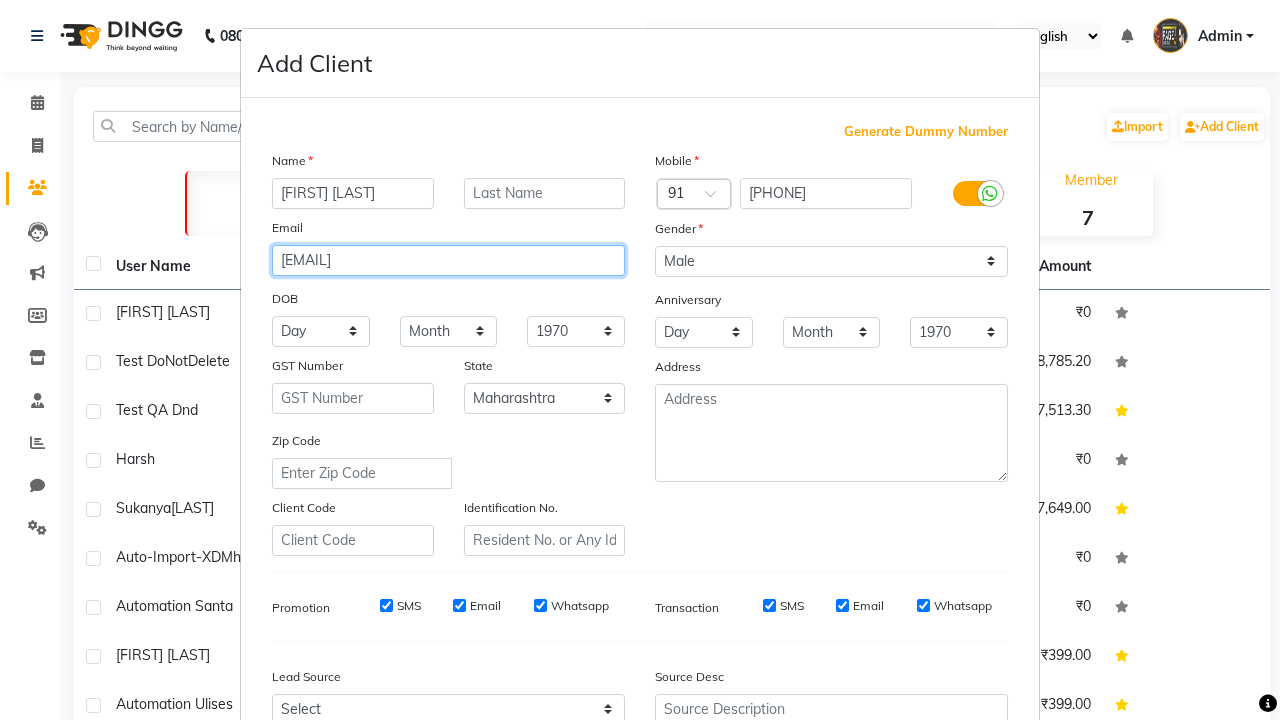 type on "[EMAIL]" 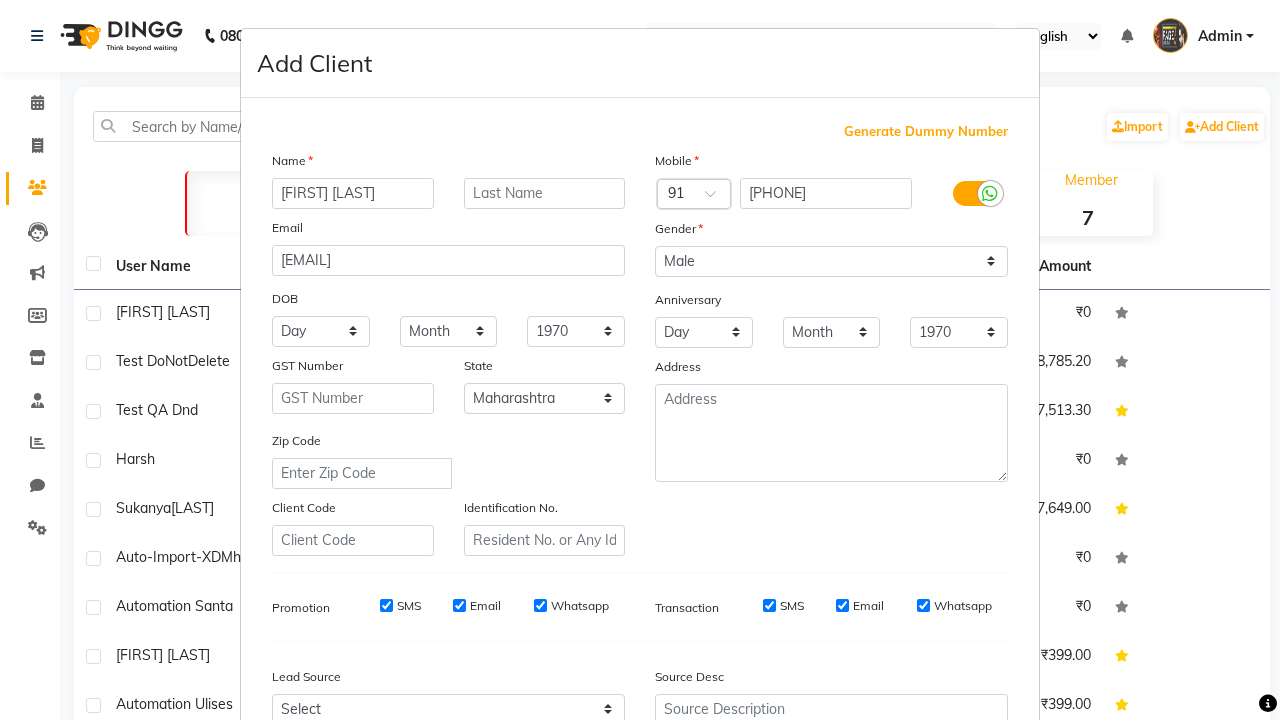 click on "Add" at bounding box center (906, 855) 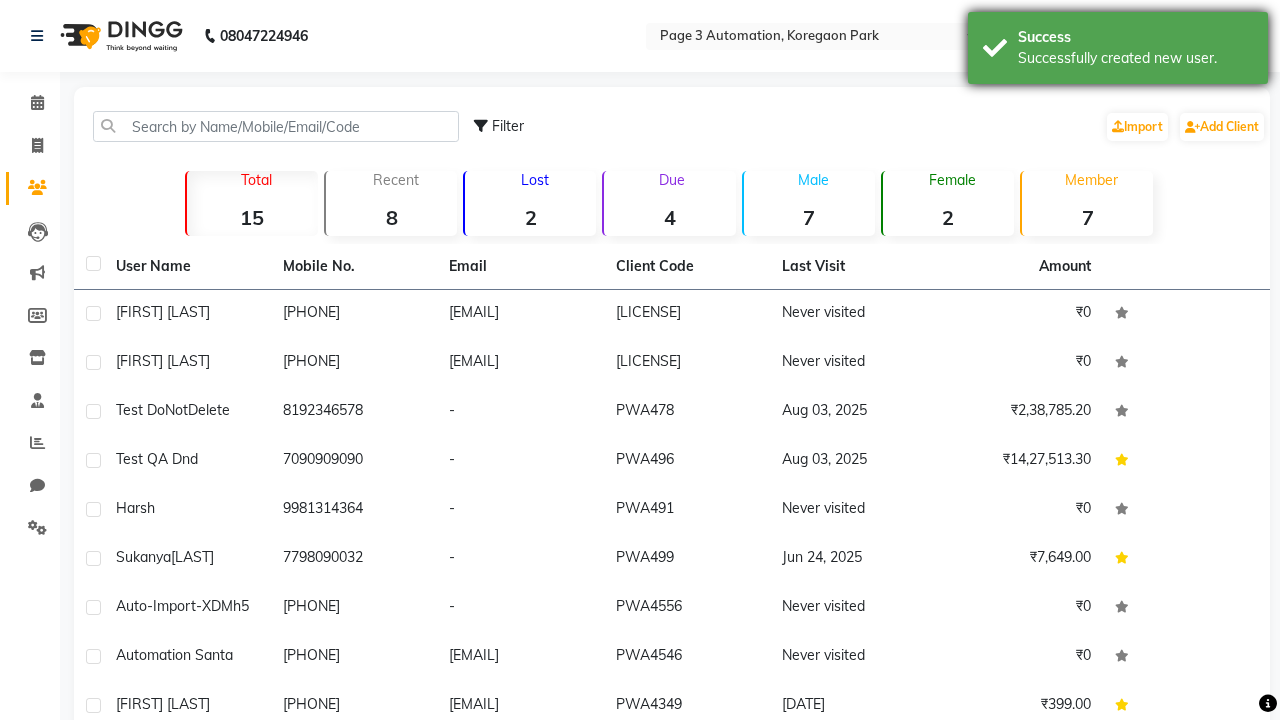 click on "Successfully created new user." at bounding box center (1135, 58) 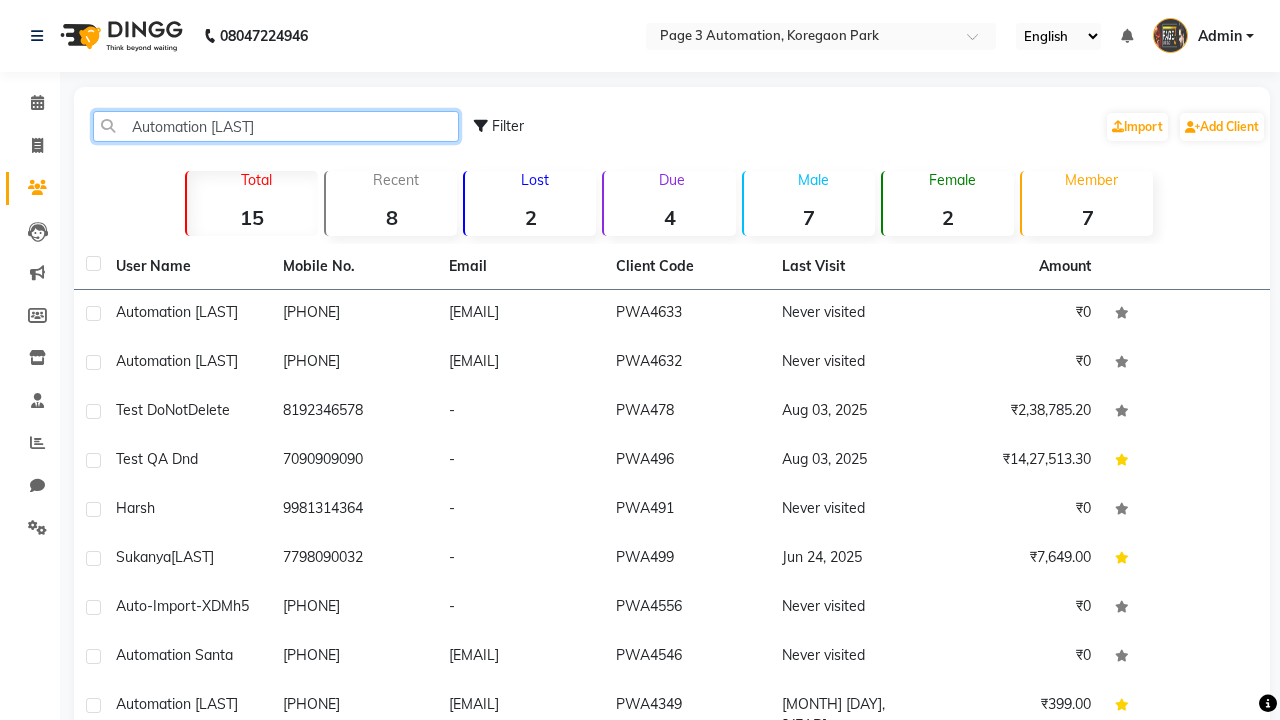 scroll, scrollTop: 0, scrollLeft: 0, axis: both 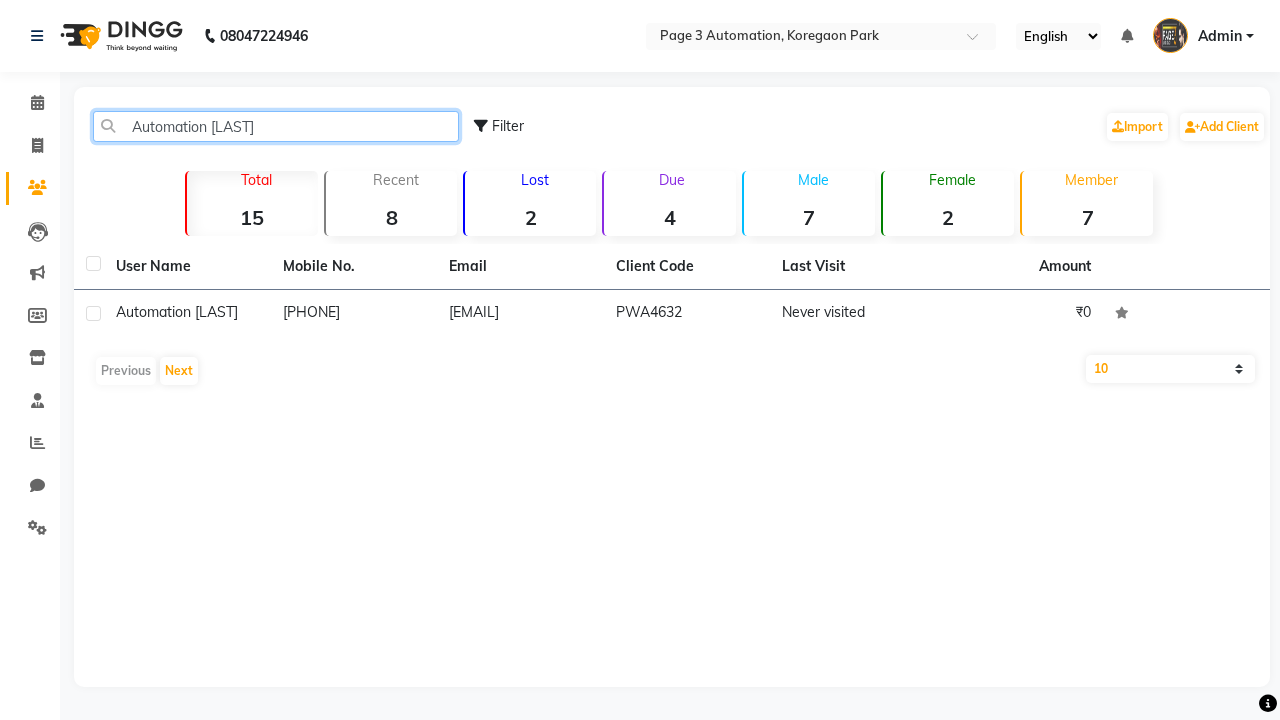 type on "Automation [LAST]" 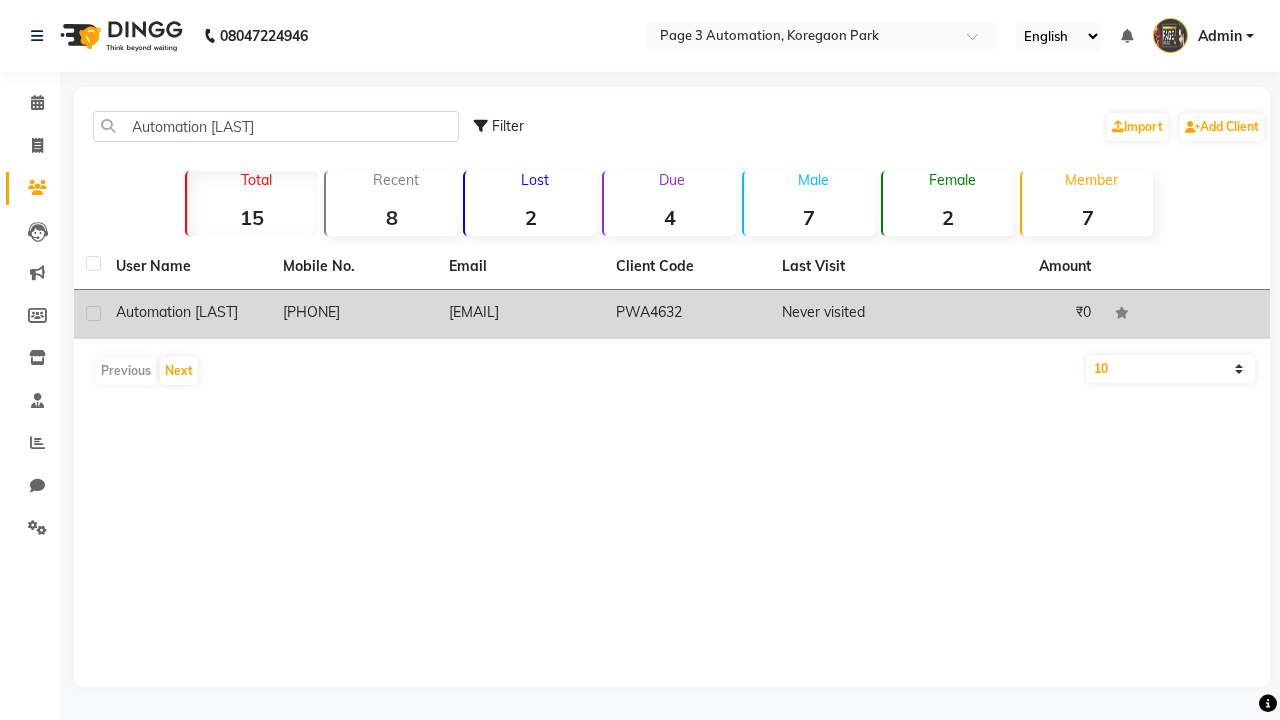 click on "PWA4632" 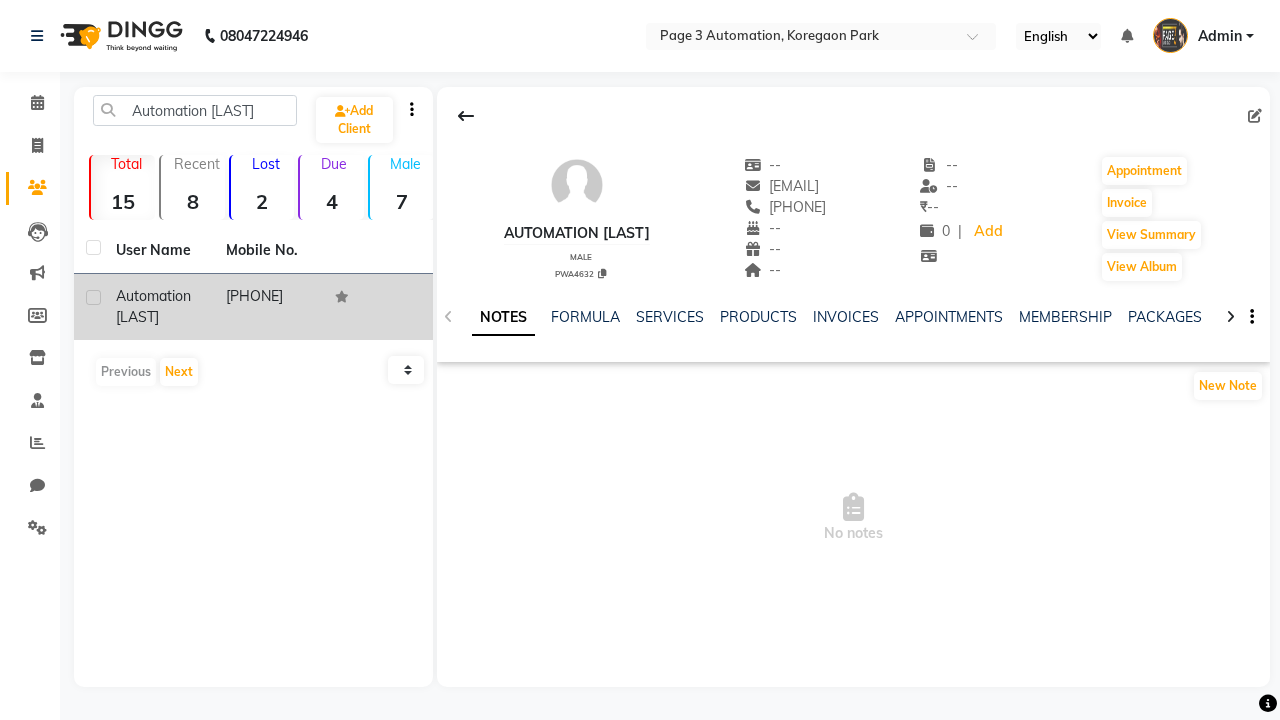 click on "FAMILY" 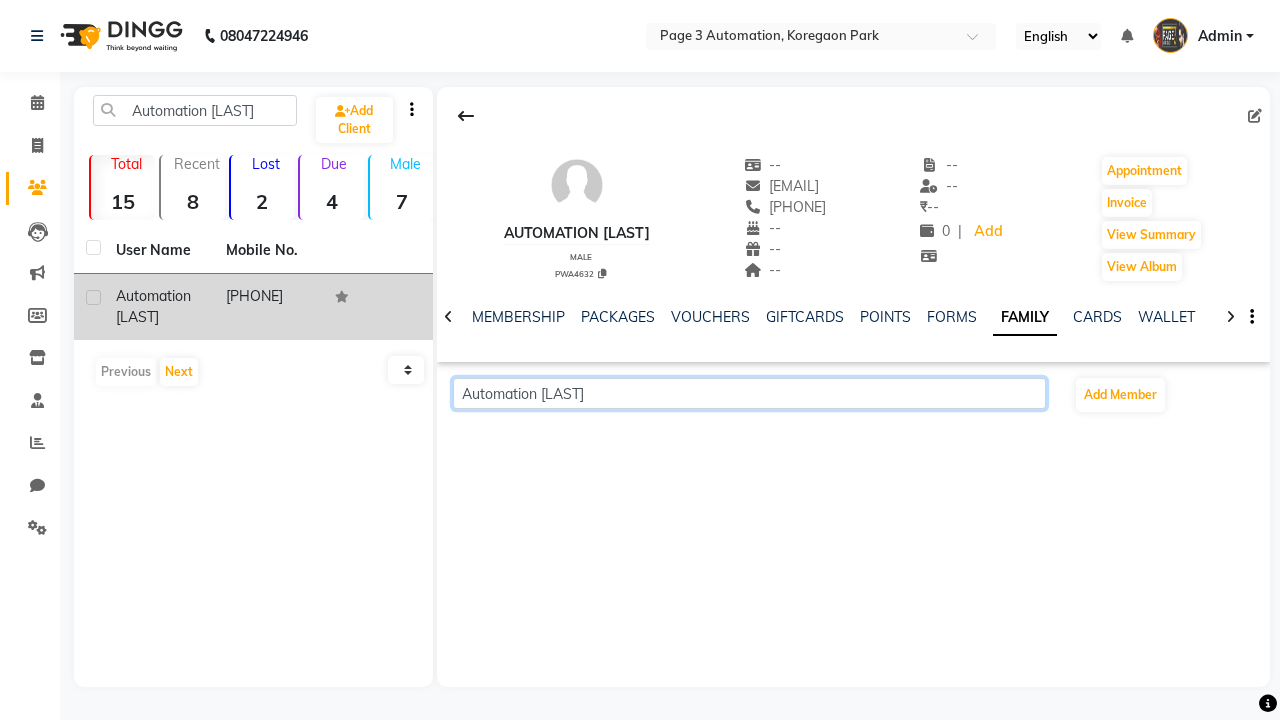 scroll, scrollTop: 0, scrollLeft: 353, axis: horizontal 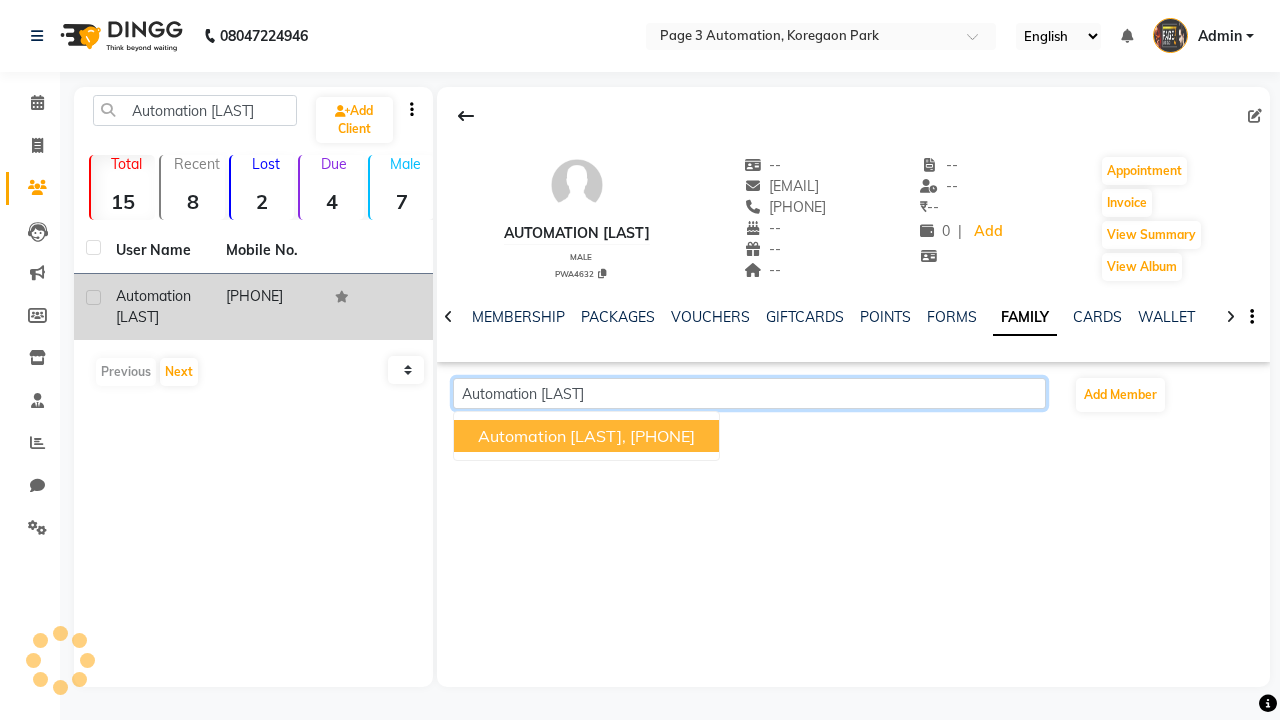 click on "Automation [LAST]," at bounding box center [552, 436] 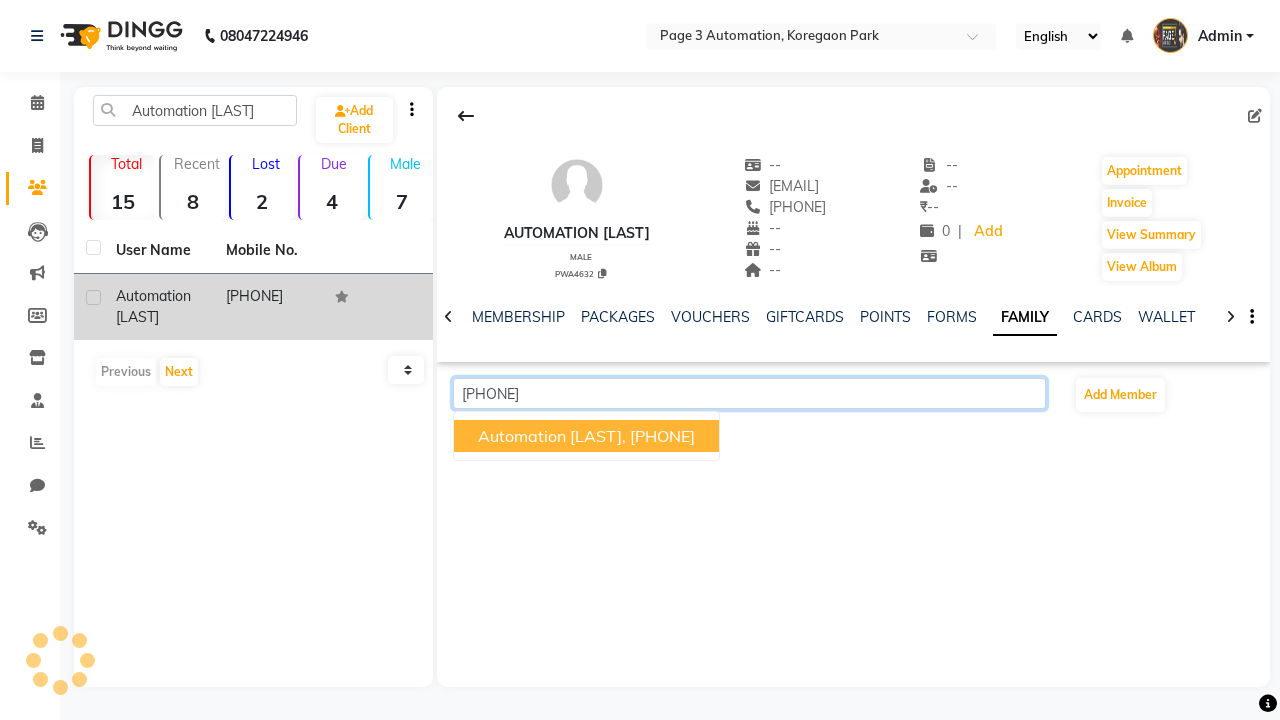 type on "[PHONE]" 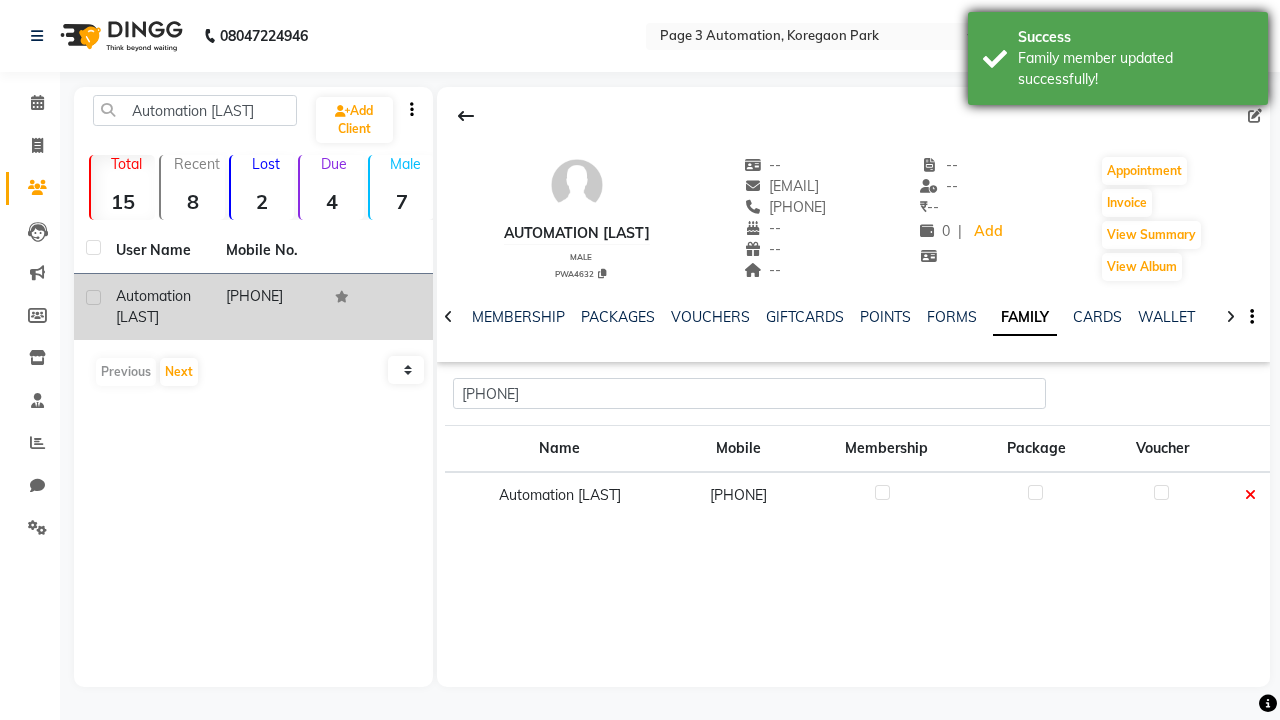 click on "Family member updated successfully!" at bounding box center [1135, 69] 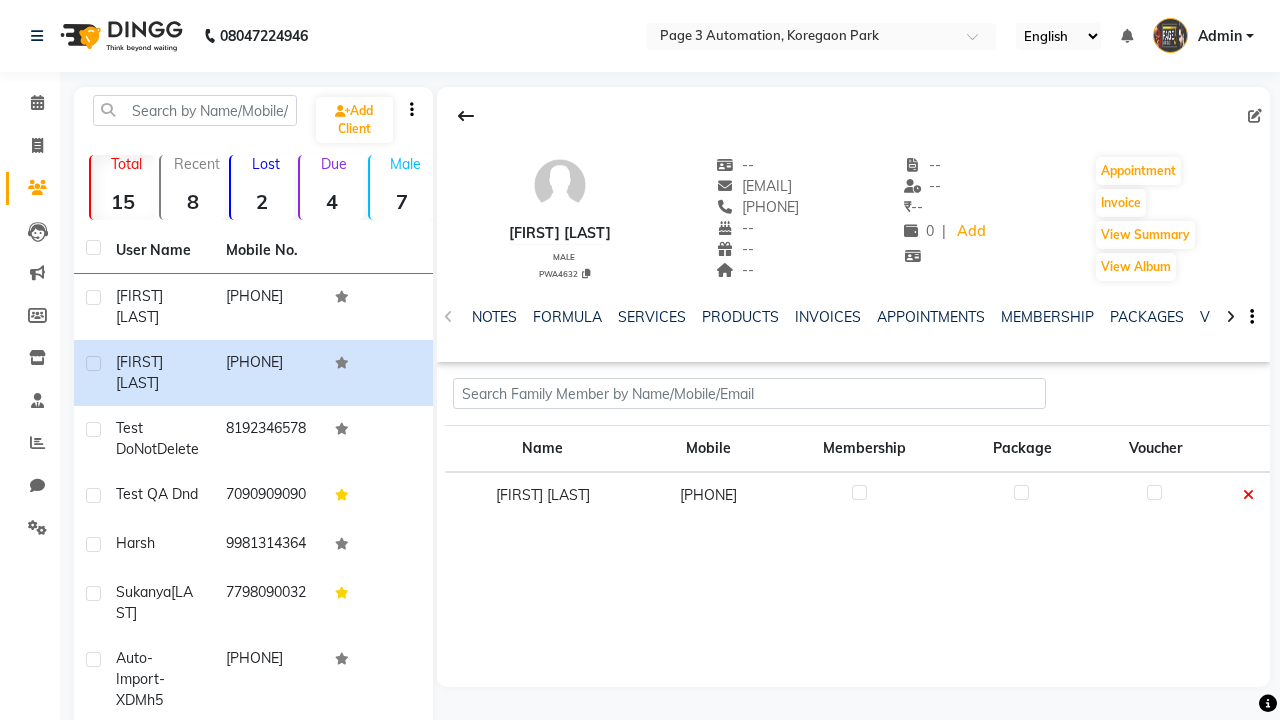 scroll, scrollTop: 0, scrollLeft: 0, axis: both 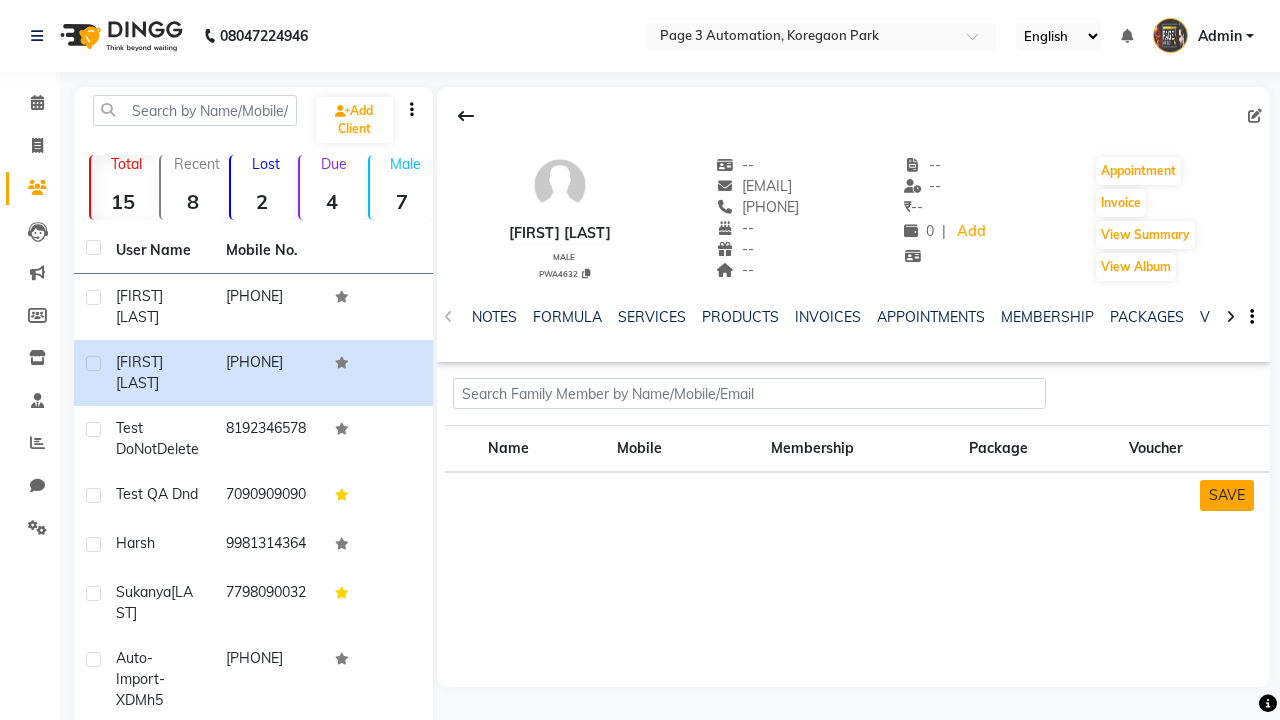 click on "SAVE" 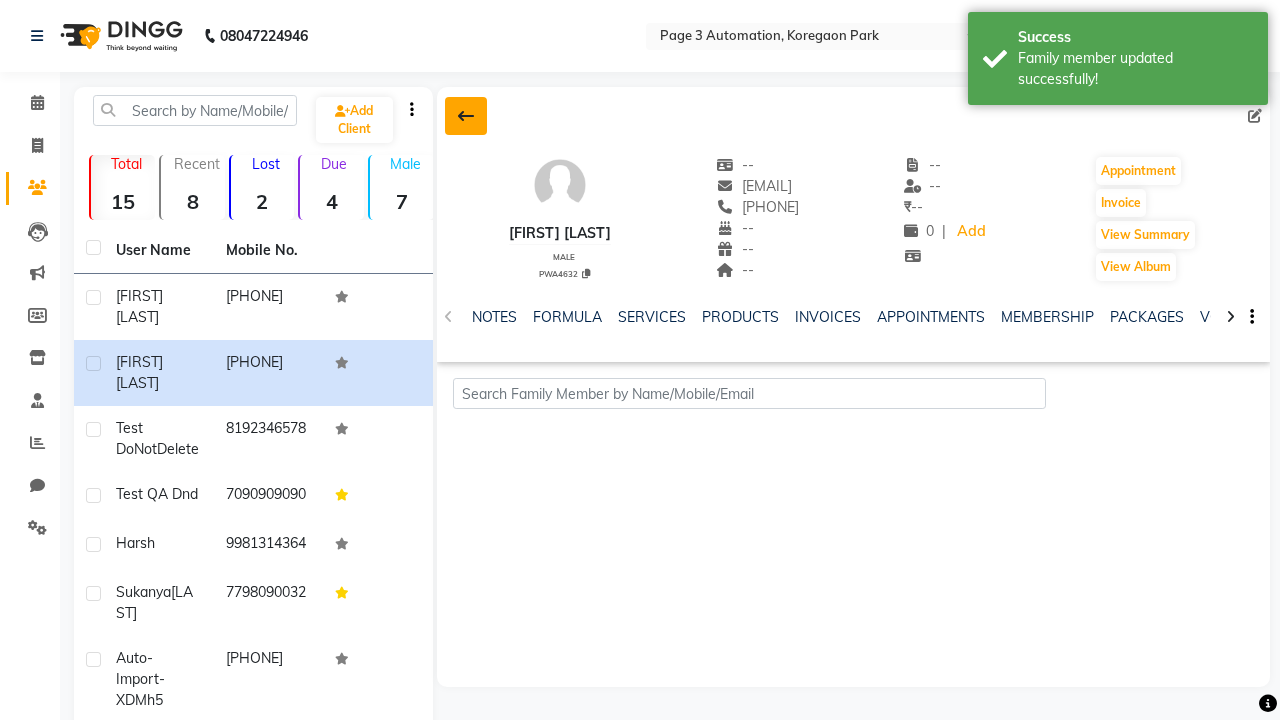 click on "Family member updated successfully!" at bounding box center (1135, 69) 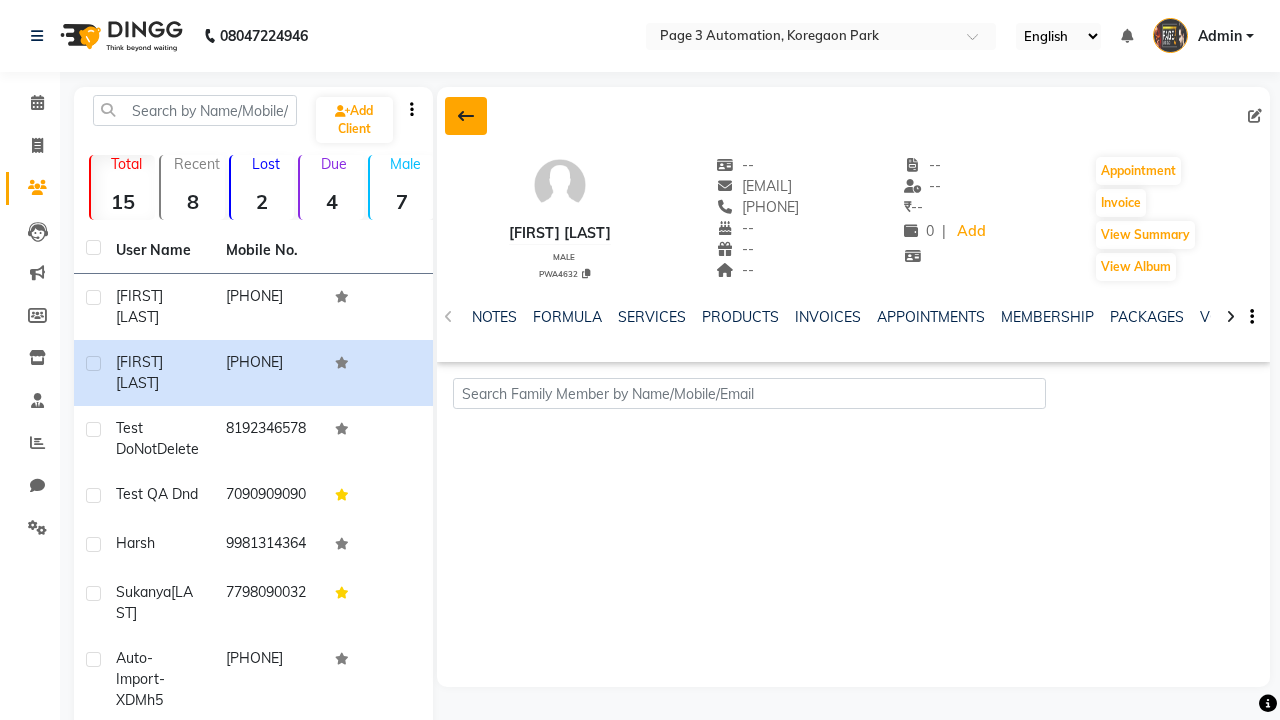 click 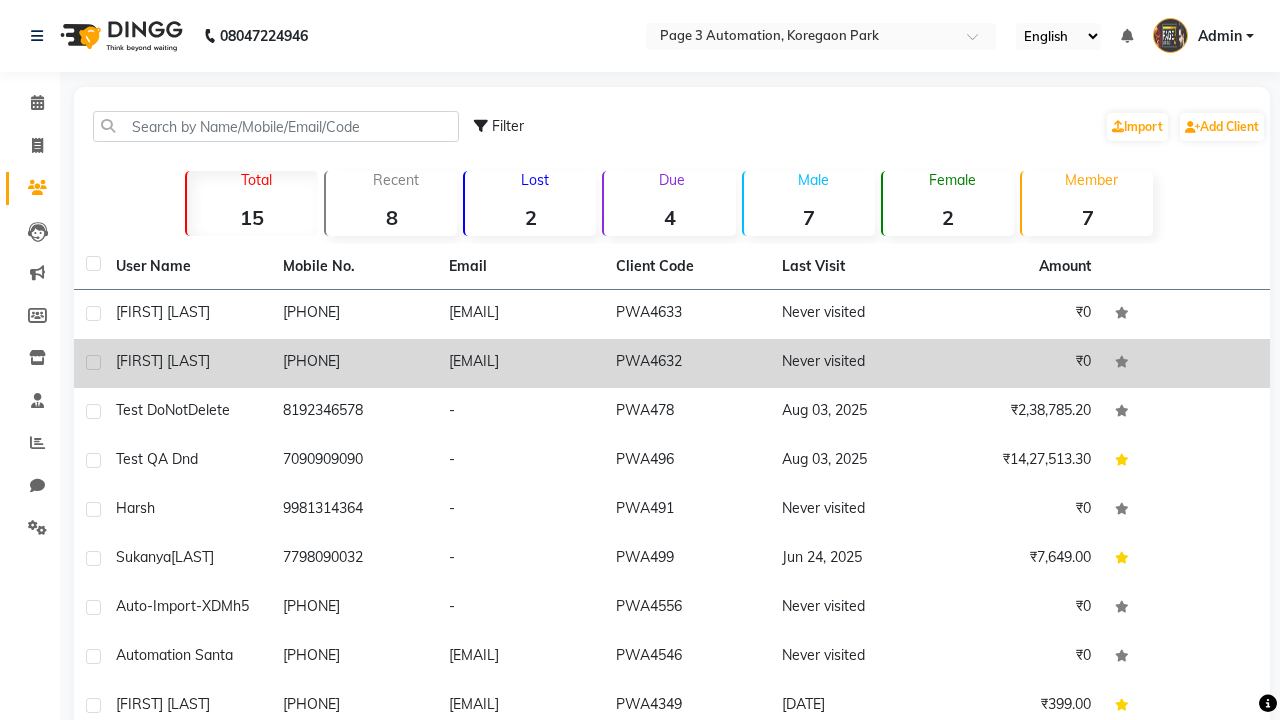click 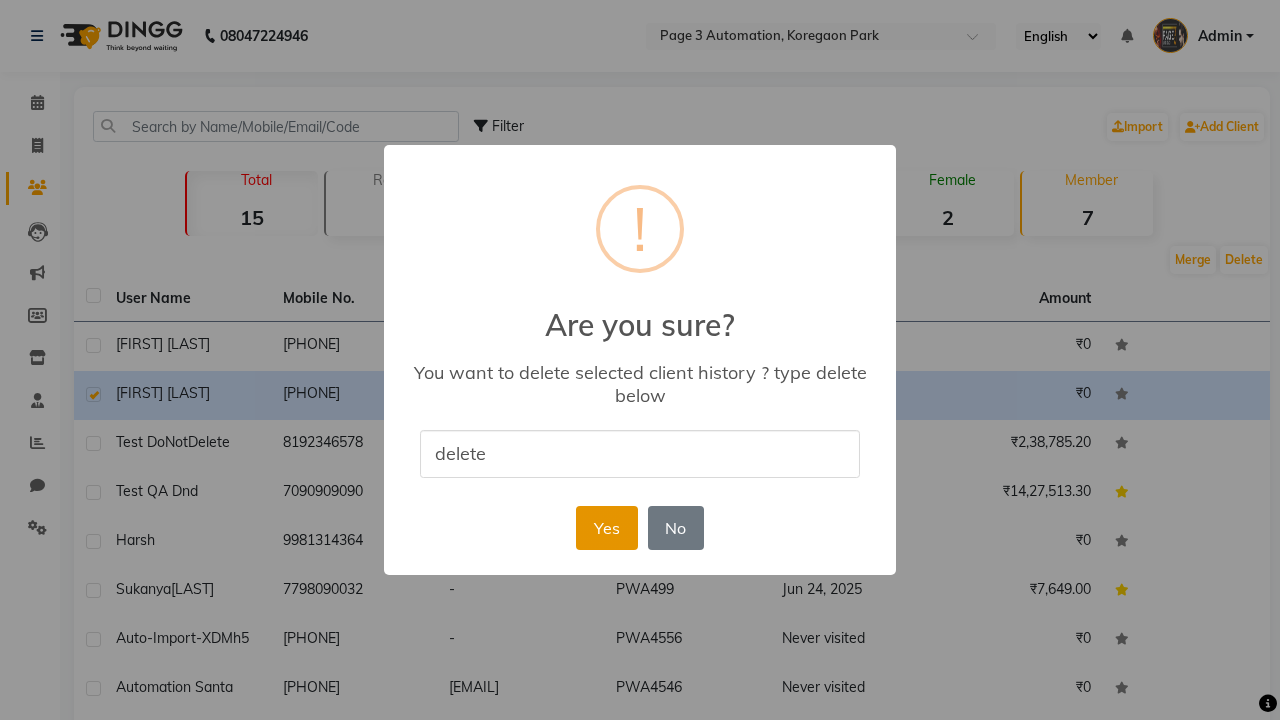 type on "delete" 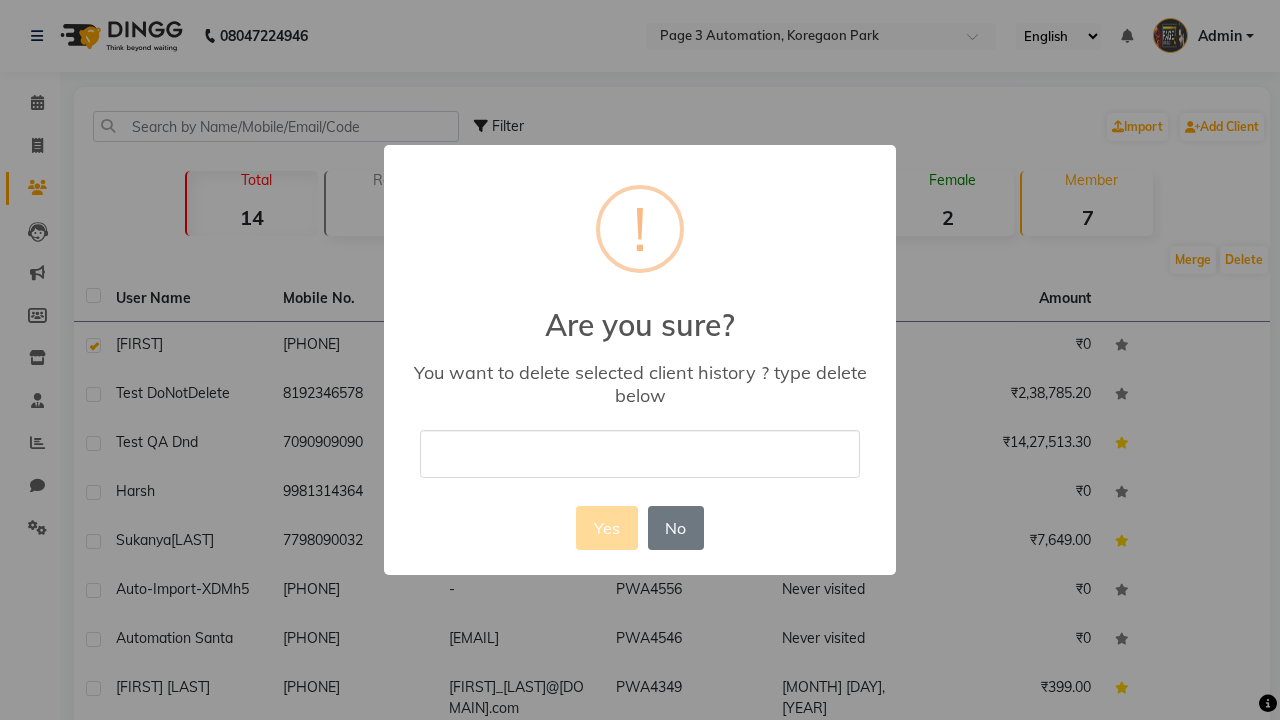 scroll, scrollTop: 0, scrollLeft: 0, axis: both 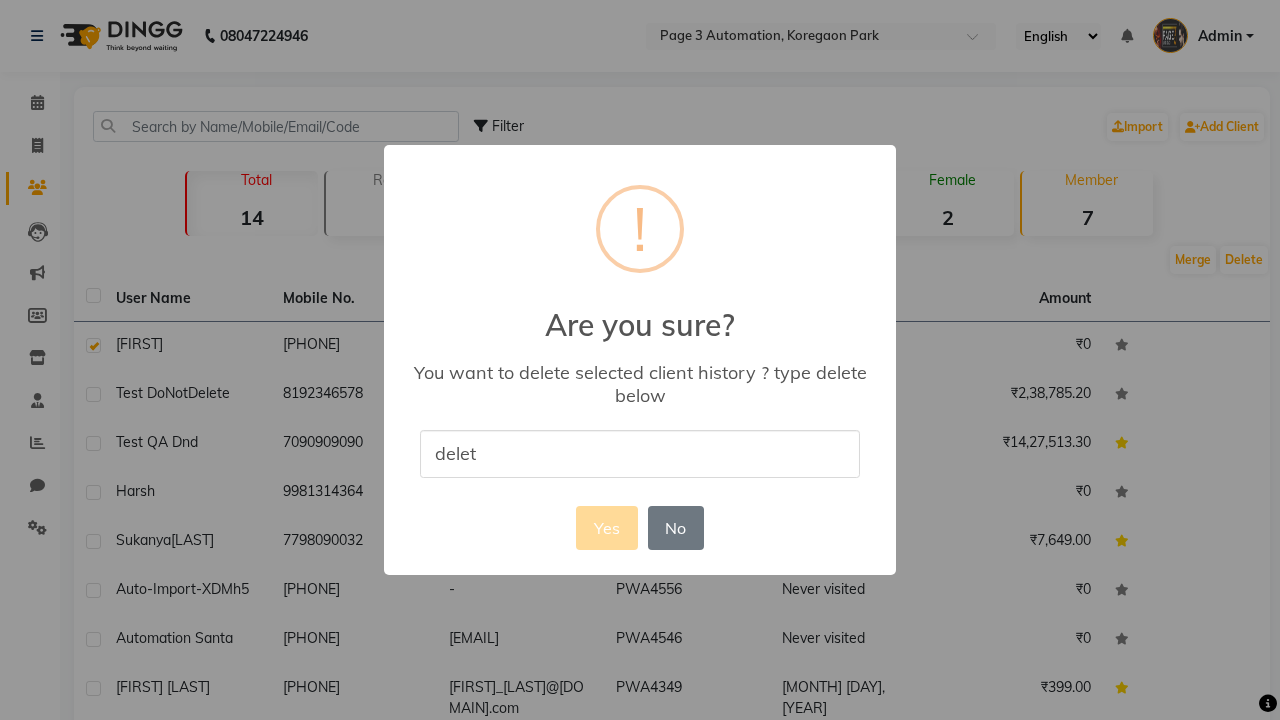 type on "delete" 